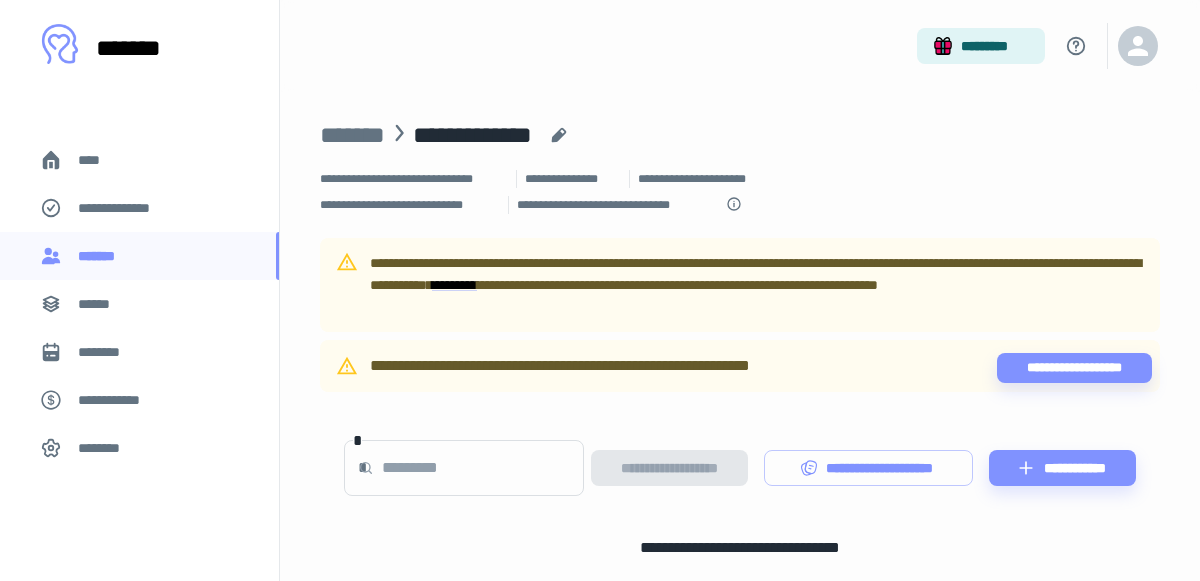 scroll, scrollTop: 0, scrollLeft: 0, axis: both 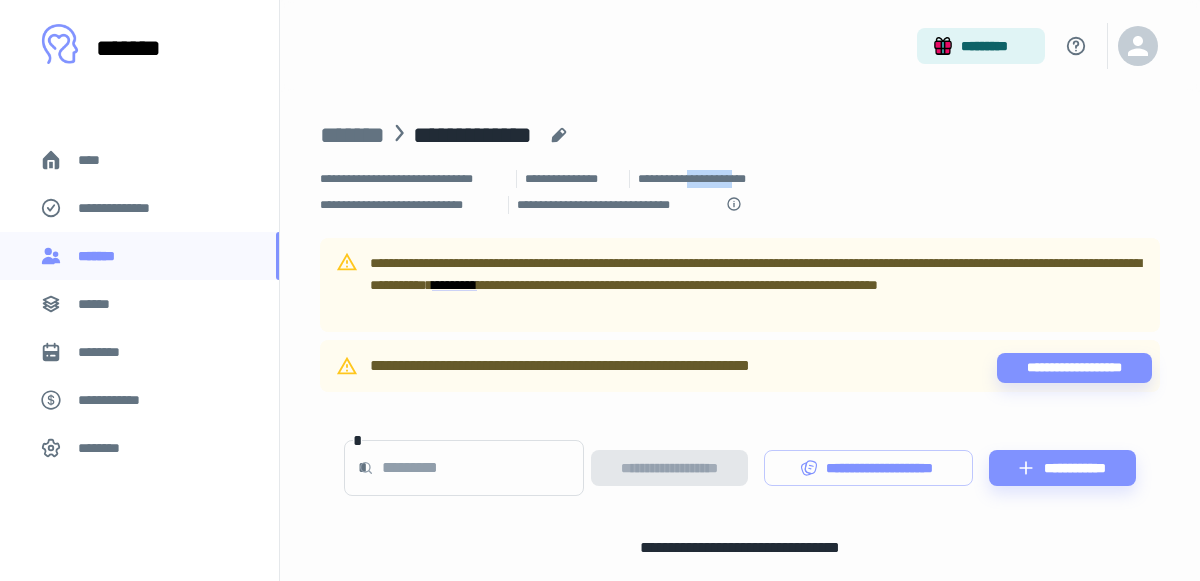 drag, startPoint x: 699, startPoint y: 178, endPoint x: 766, endPoint y: 174, distance: 67.11929 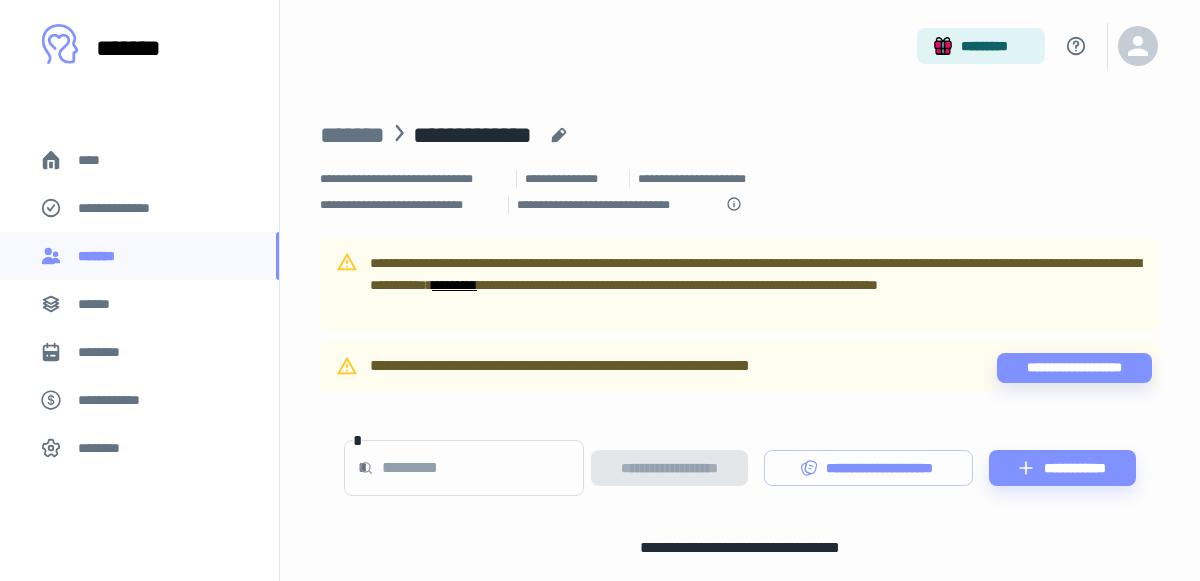 click on "*********" at bounding box center [454, 285] 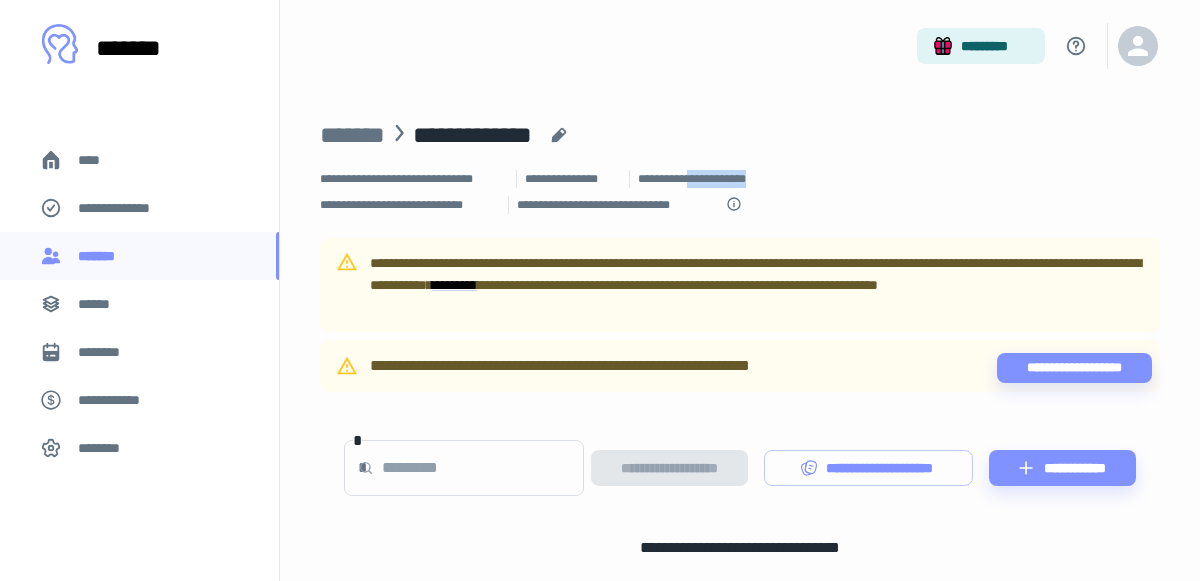 drag, startPoint x: 698, startPoint y: 178, endPoint x: 785, endPoint y: 174, distance: 87.0919 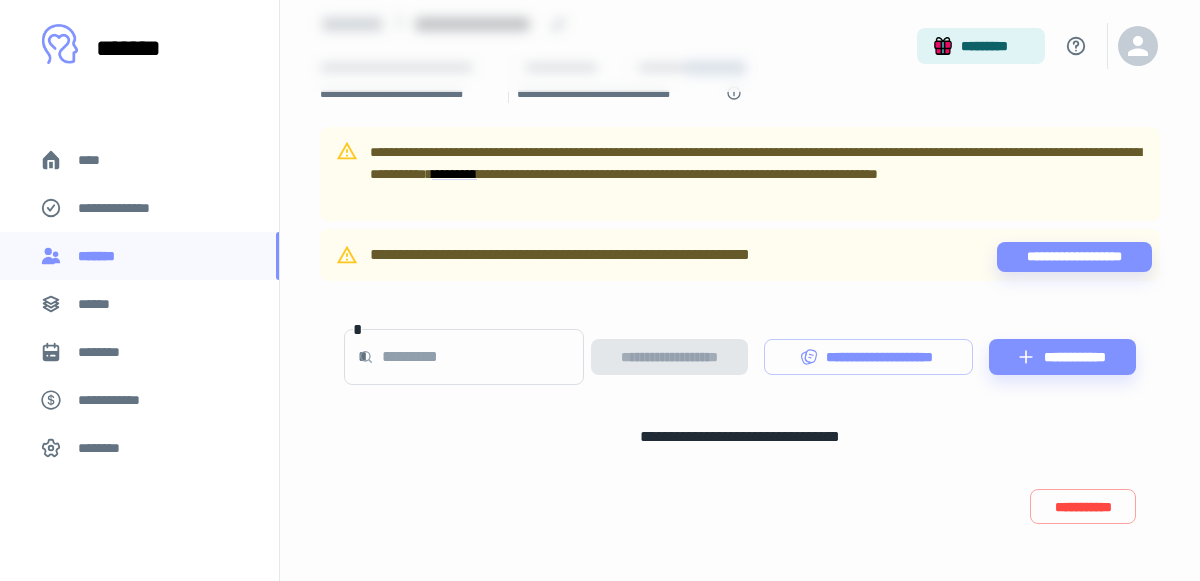 scroll, scrollTop: 0, scrollLeft: 0, axis: both 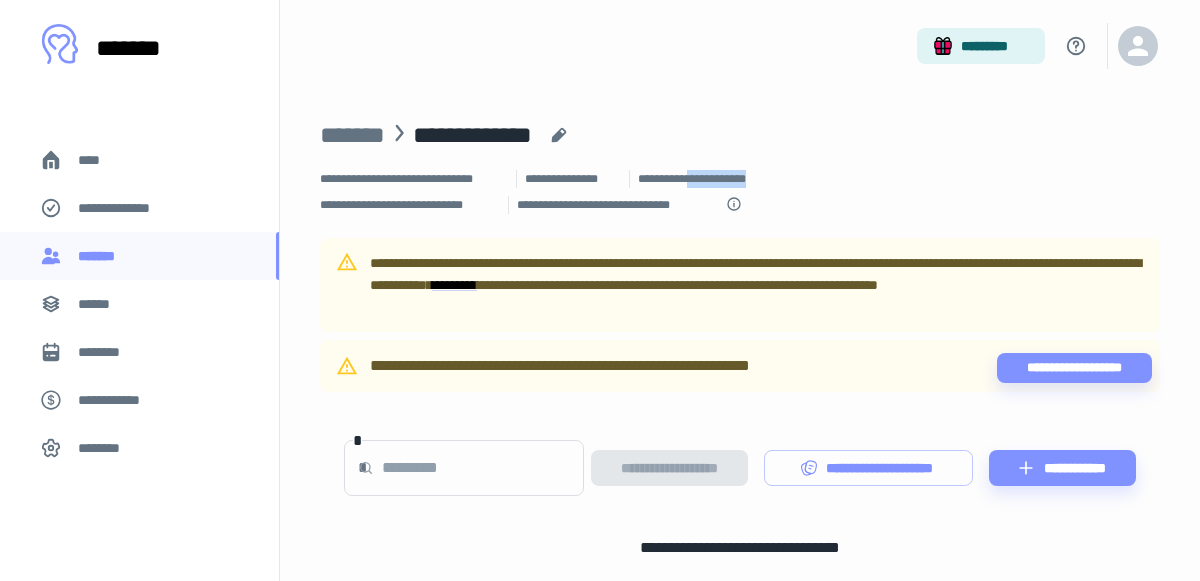 click on "**********" at bounding box center [127, 208] 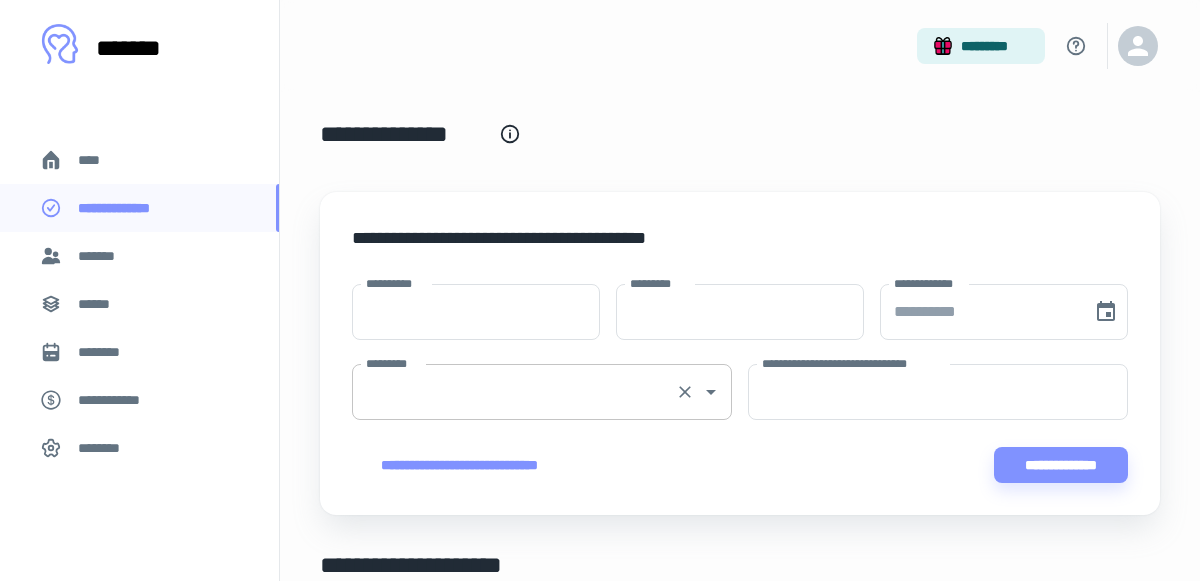 click on "*********" at bounding box center [514, 392] 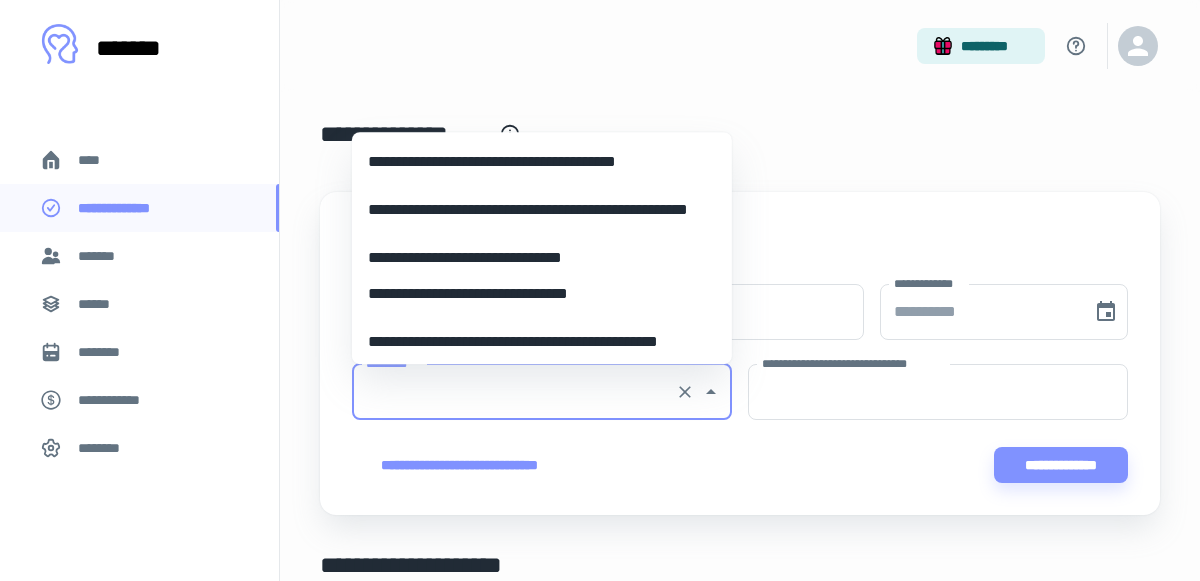 scroll, scrollTop: 2951, scrollLeft: 0, axis: vertical 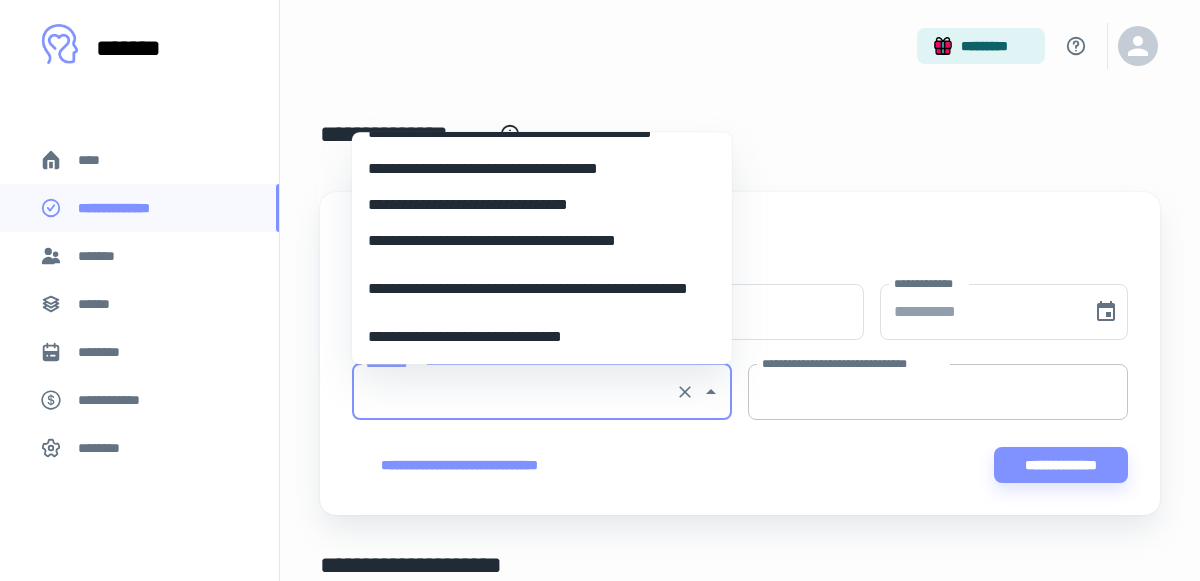 click on "**********" at bounding box center [938, 392] 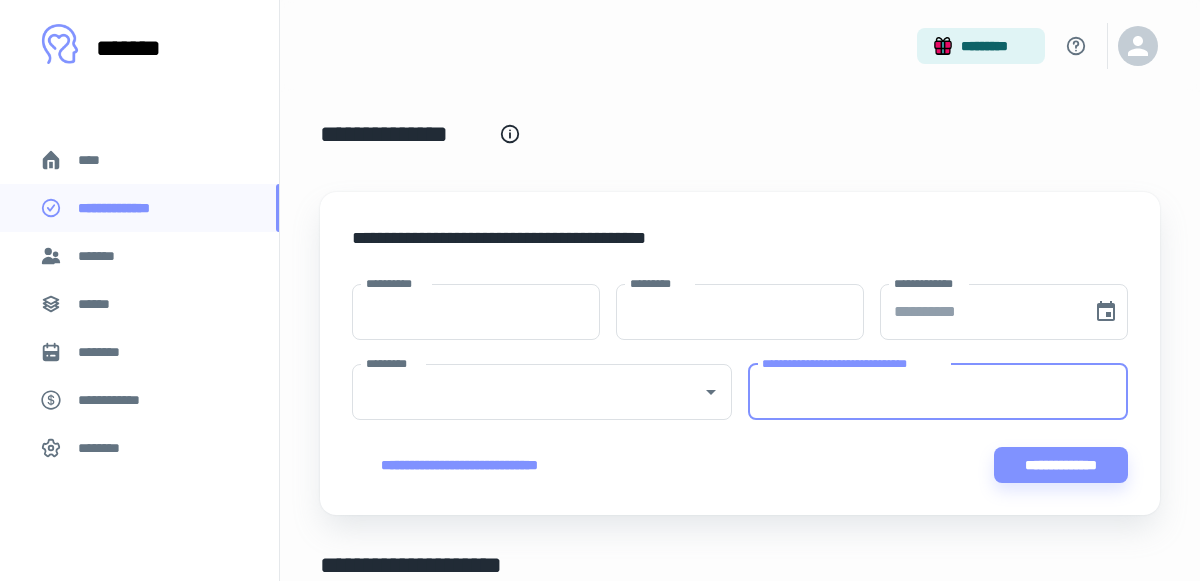 paste on "**********" 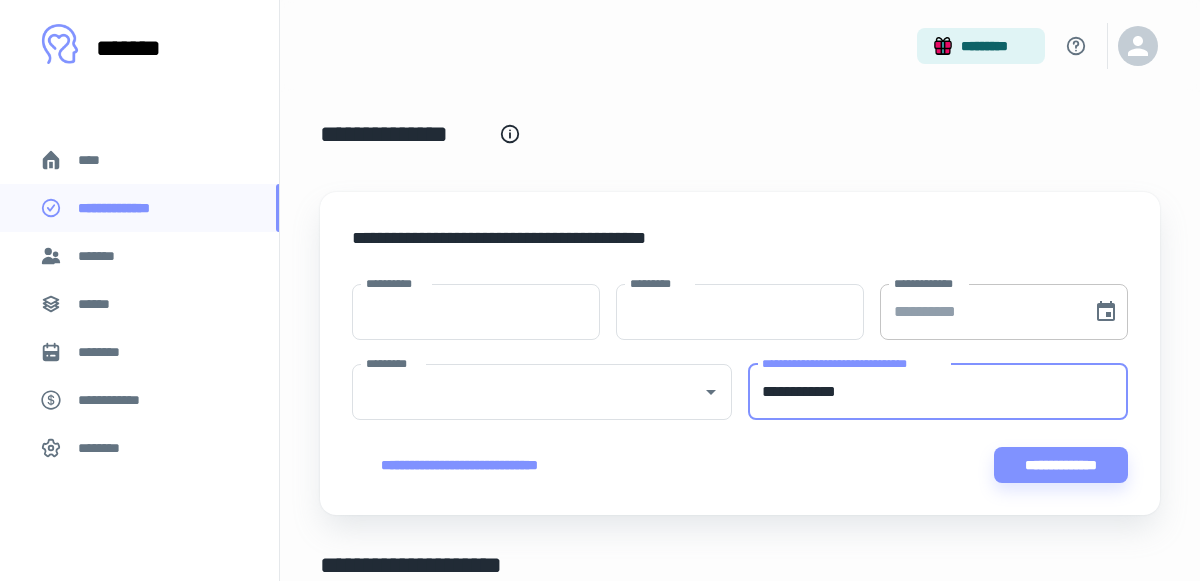 type on "**********" 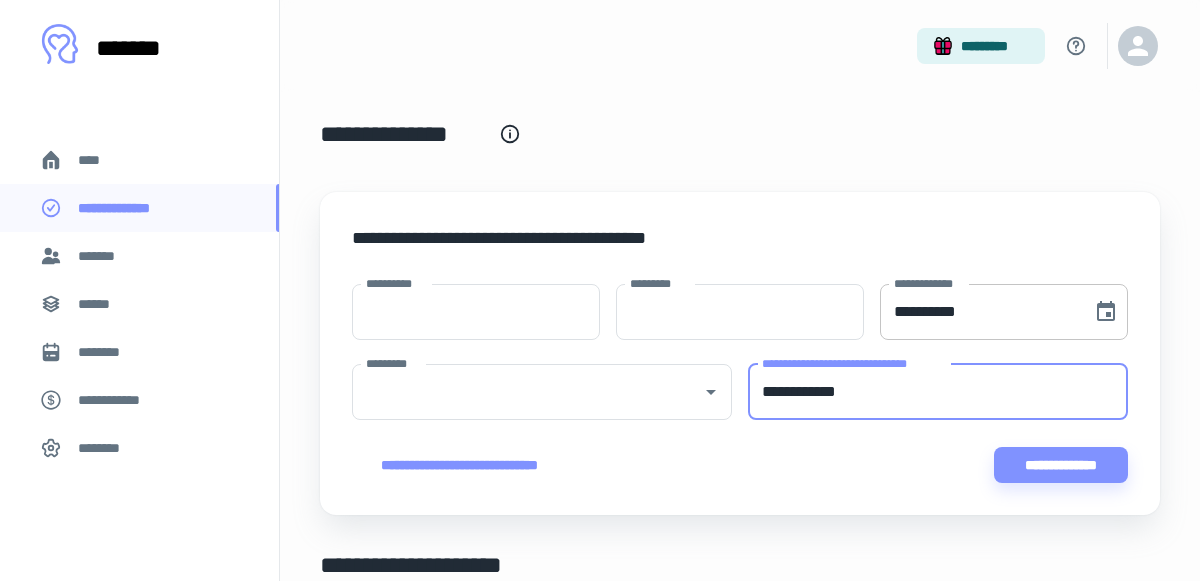 click on "**********" at bounding box center [979, 312] 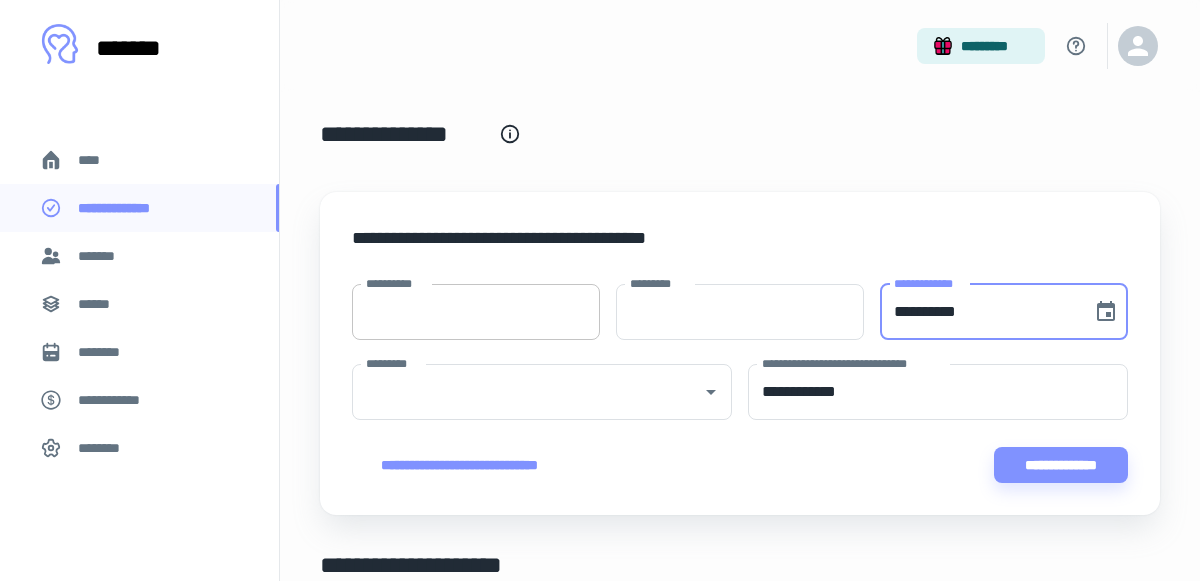 type 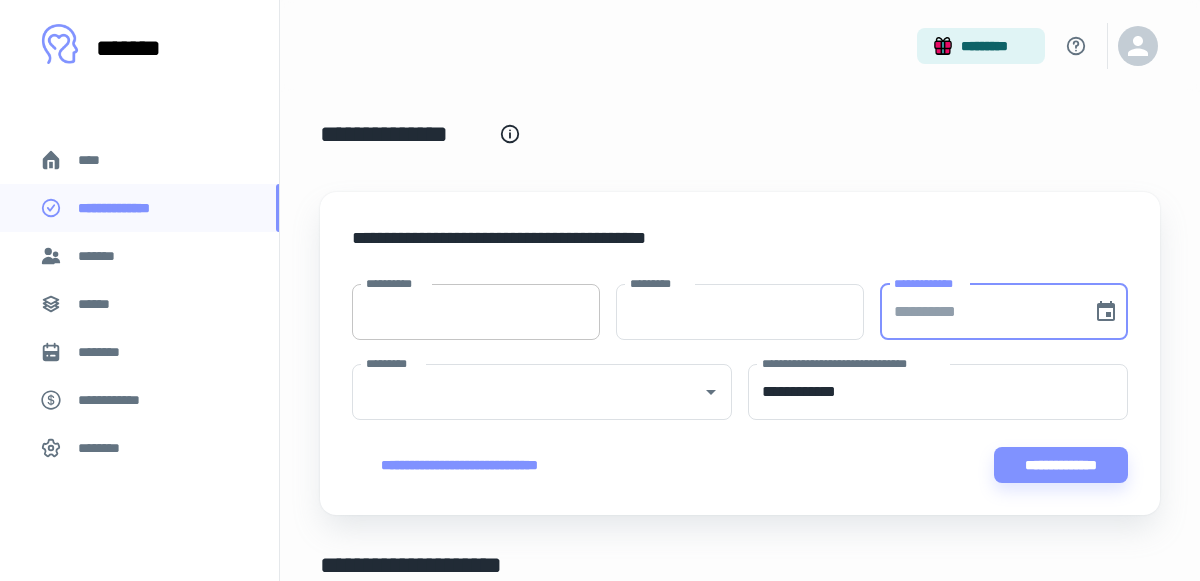 click on "**********" at bounding box center (476, 312) 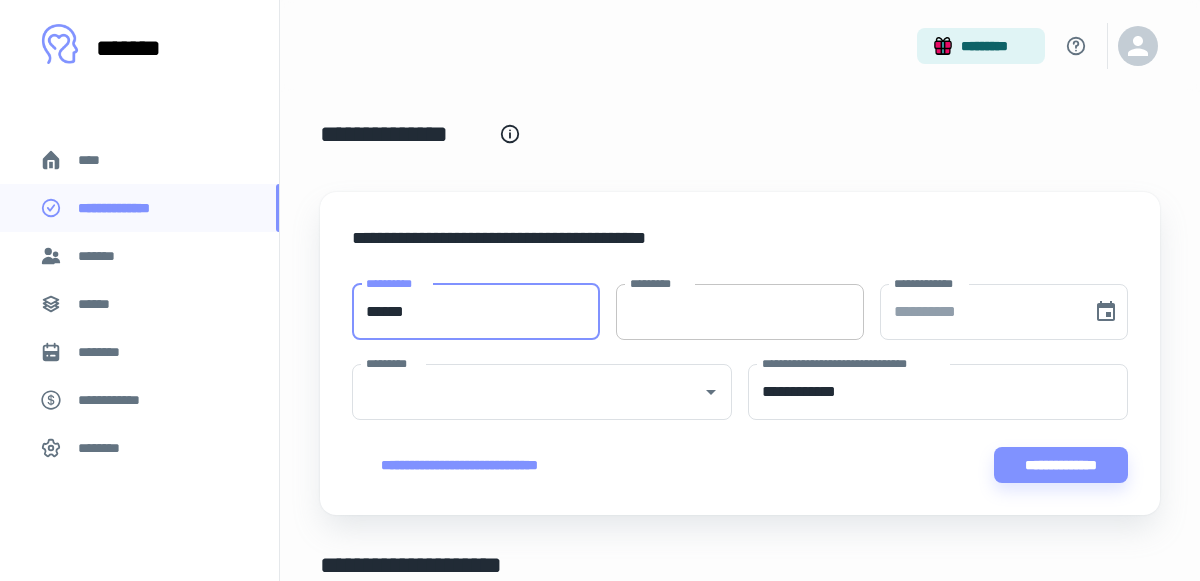 type on "******" 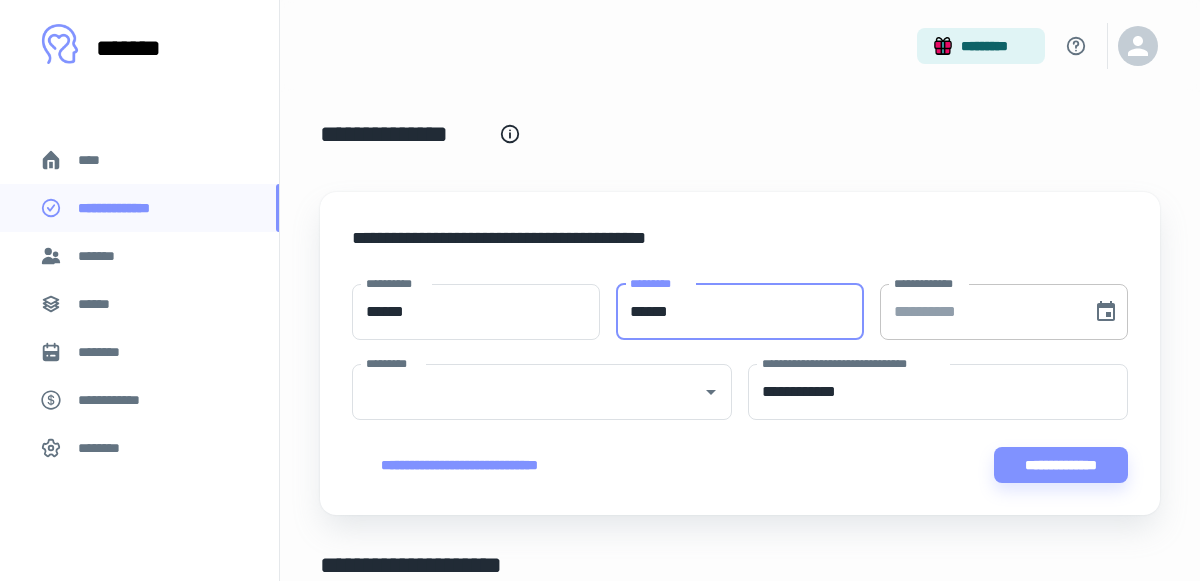 type on "******" 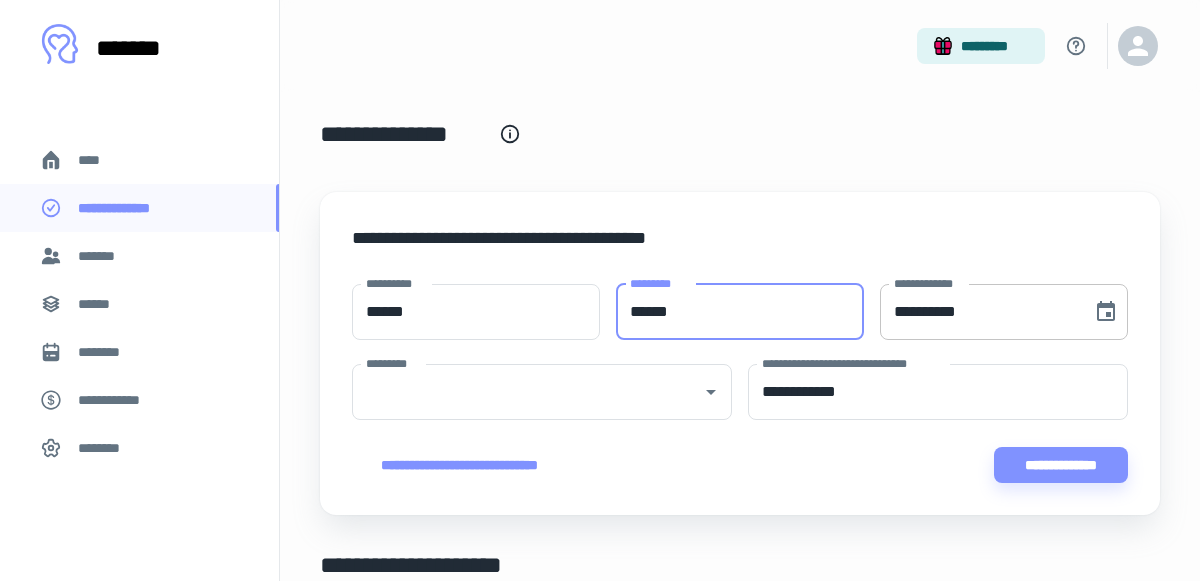 click on "**********" at bounding box center (979, 312) 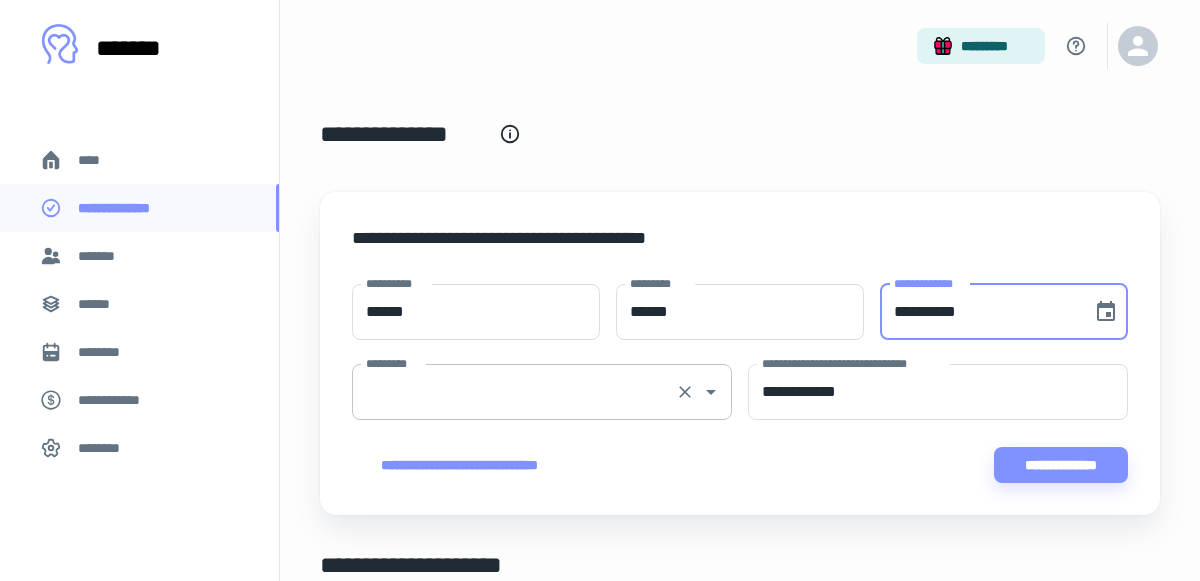 type on "**********" 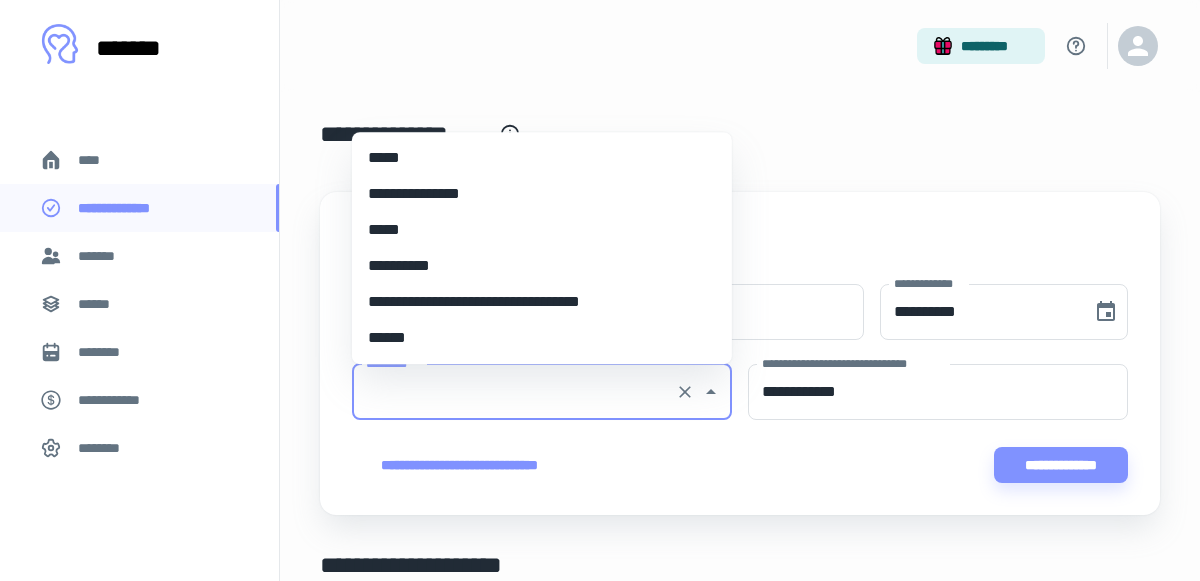 scroll, scrollTop: 9083, scrollLeft: 0, axis: vertical 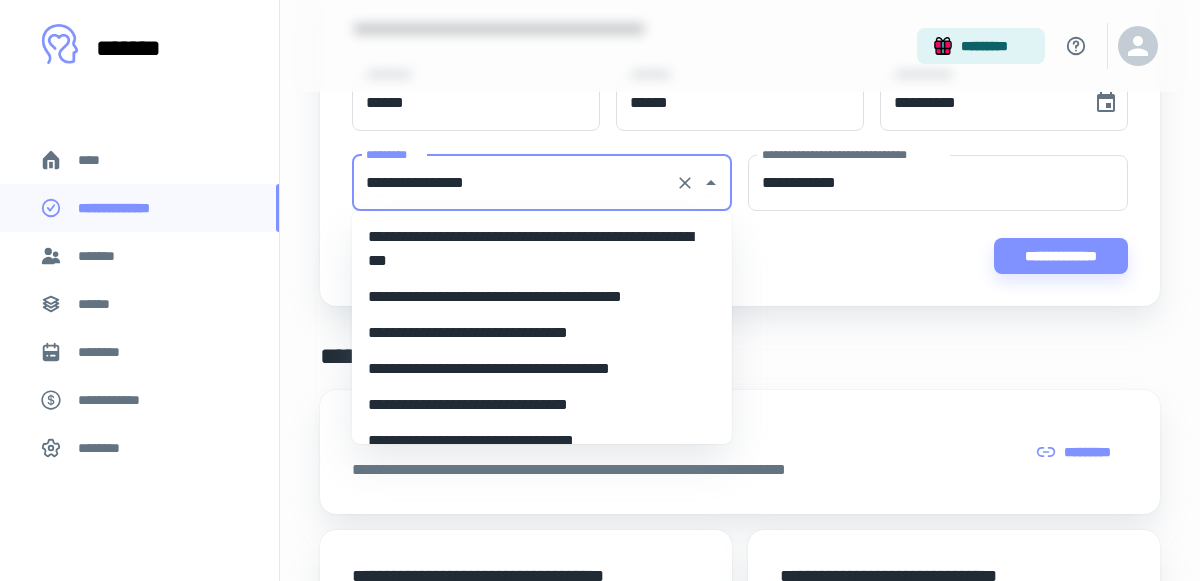 click on "**********" at bounding box center [514, 183] 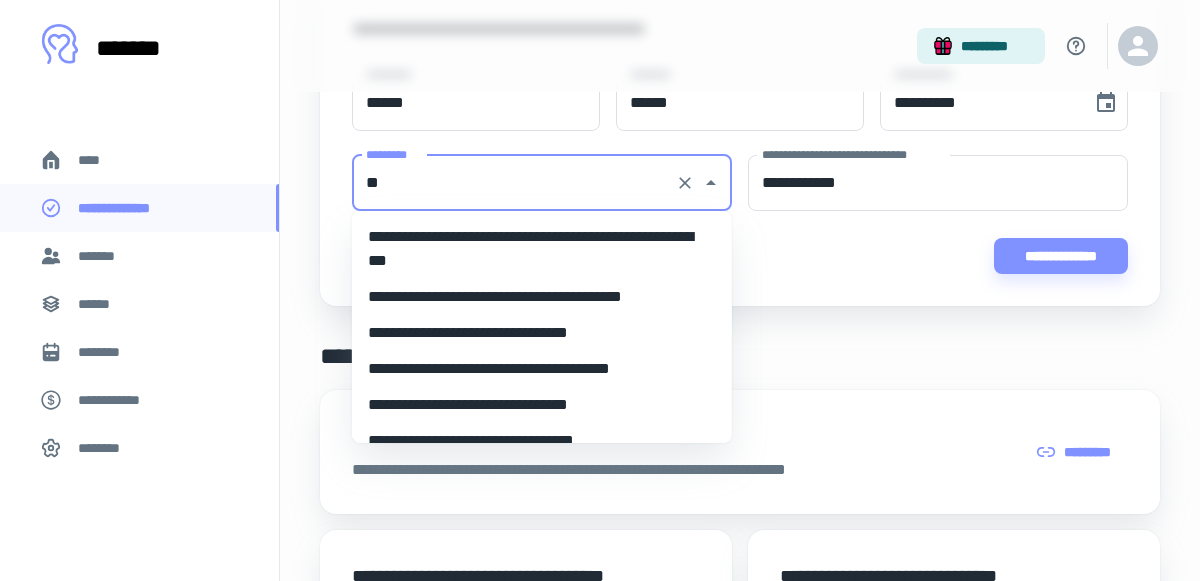 type on "*" 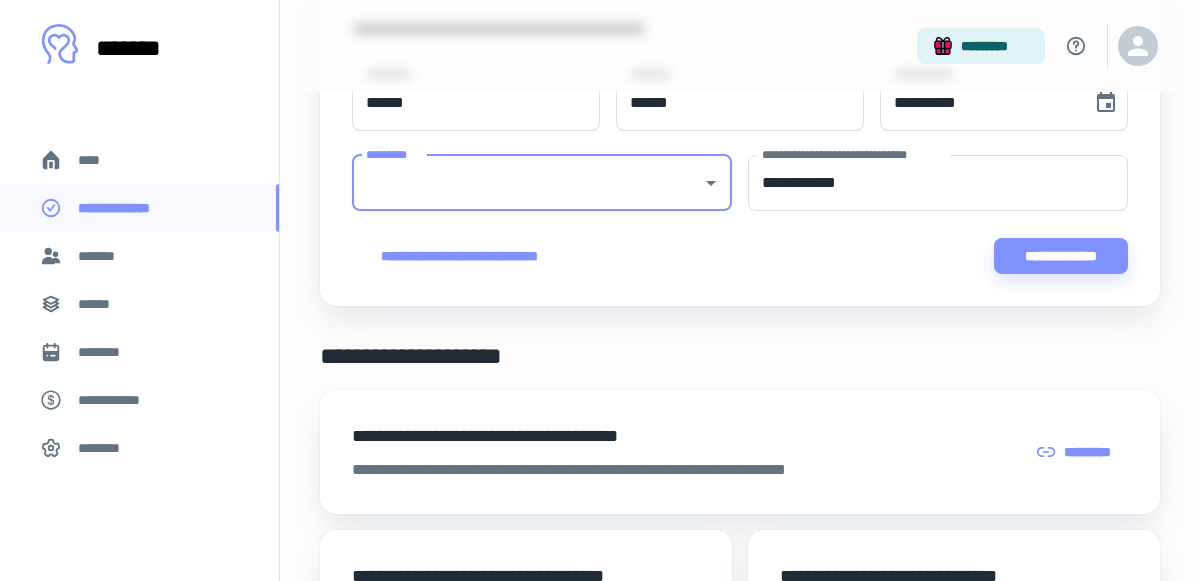 click on "*********" at bounding box center [527, 183] 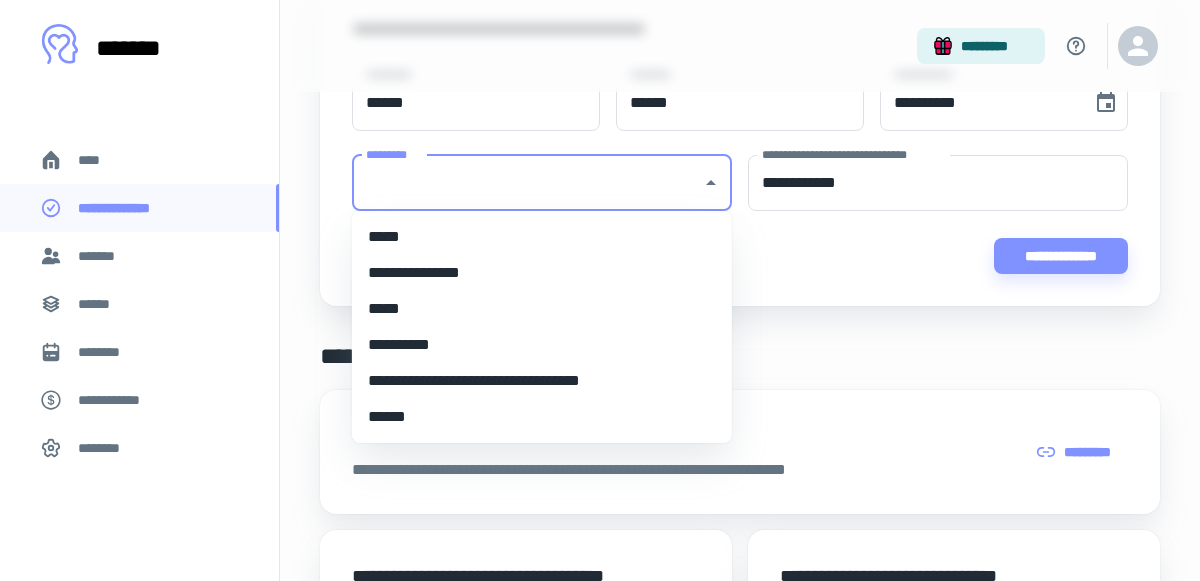 paste on "********" 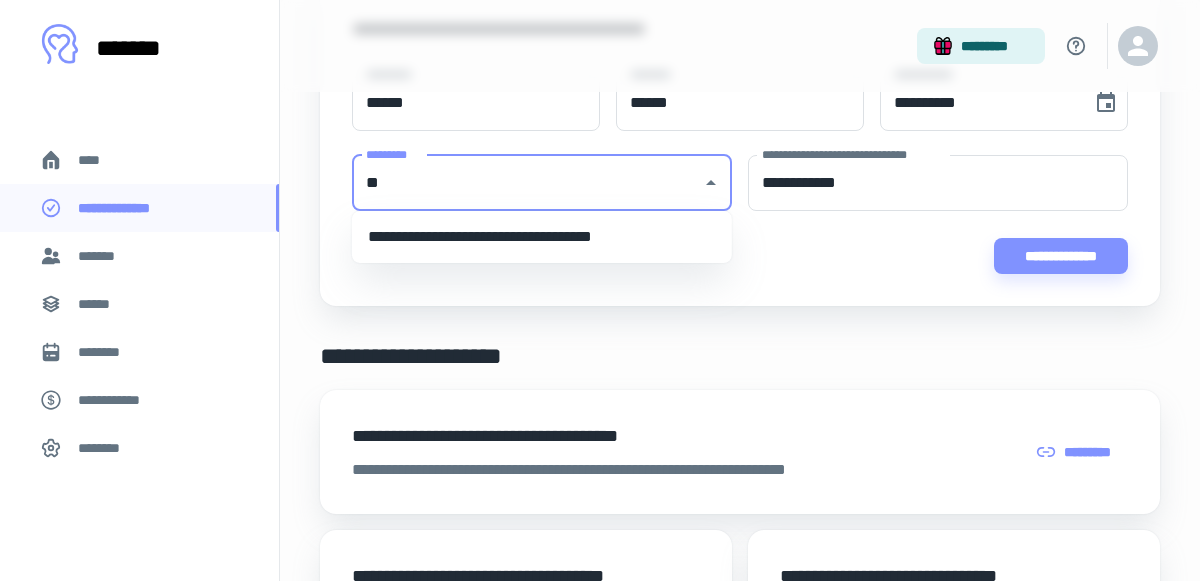 type on "*" 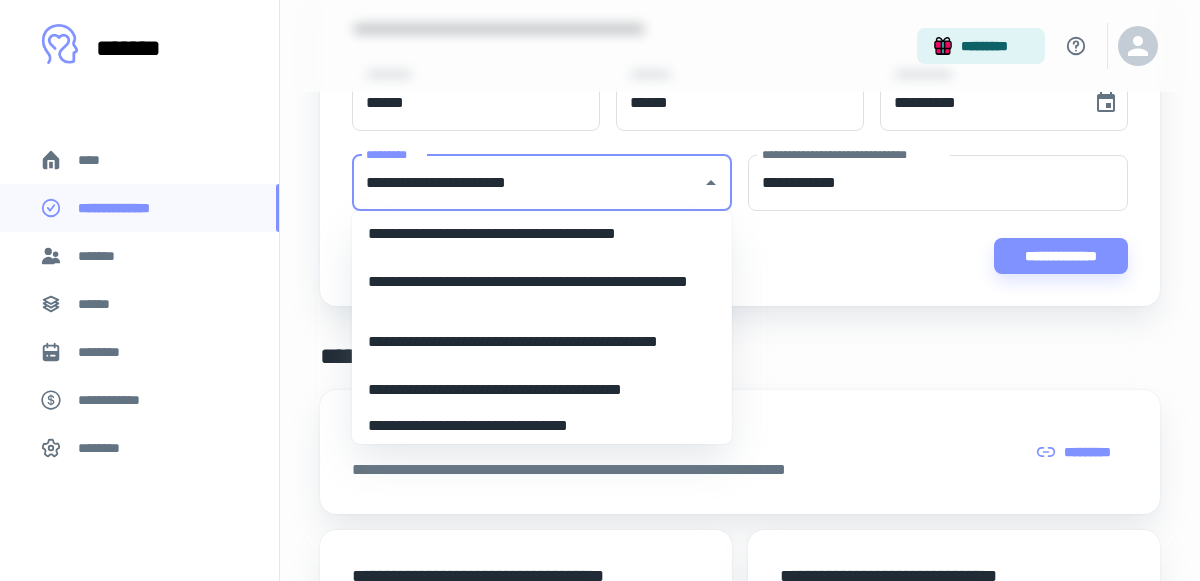 scroll, scrollTop: 2014, scrollLeft: 0, axis: vertical 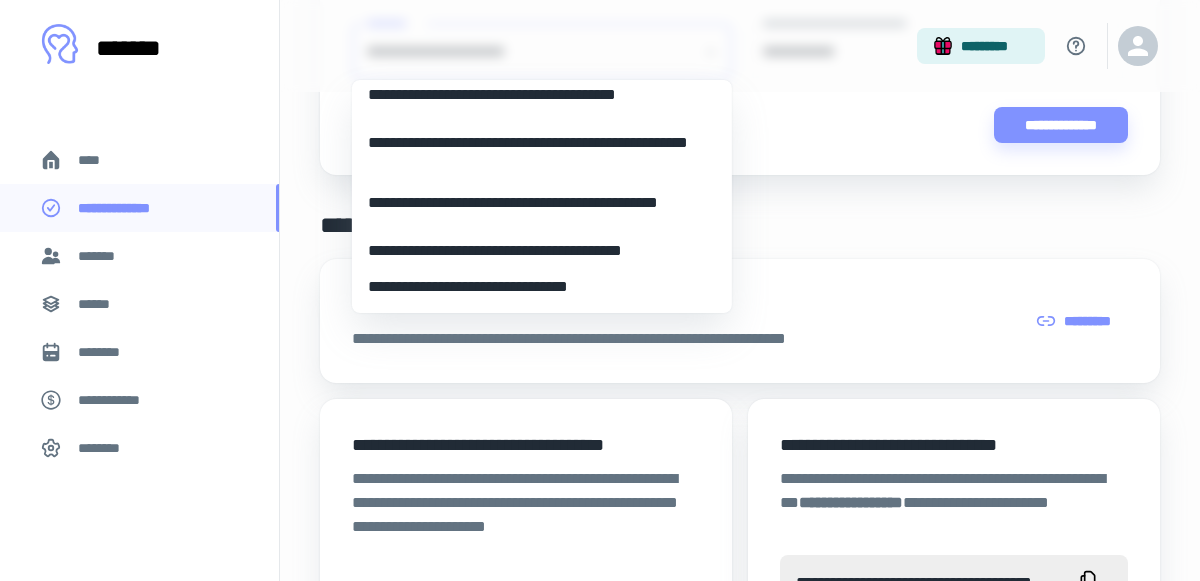 type on "**********" 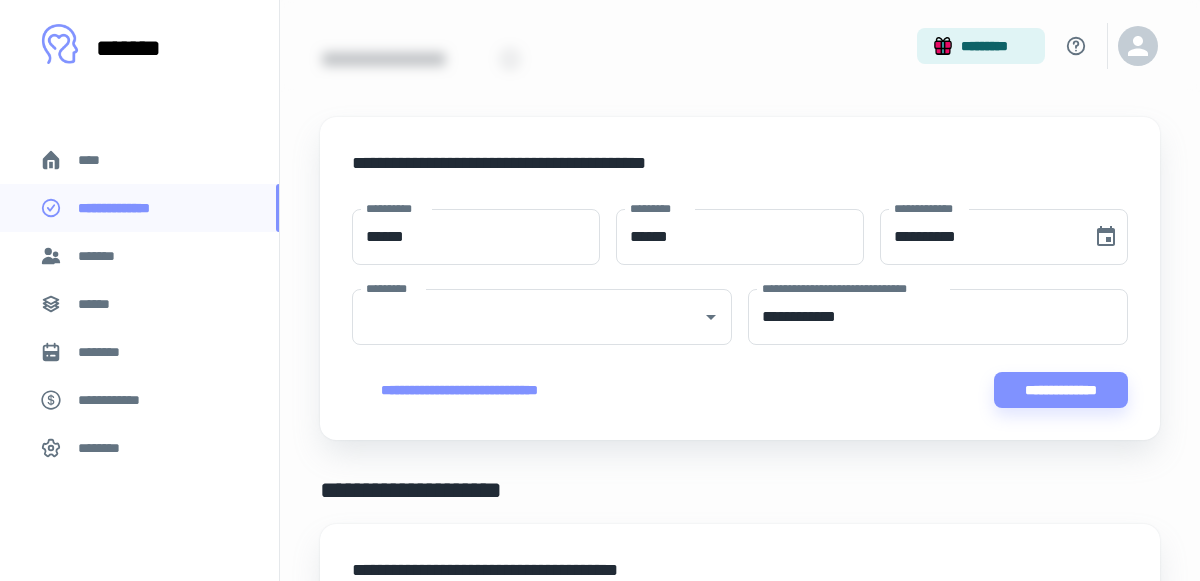 scroll, scrollTop: 76, scrollLeft: 0, axis: vertical 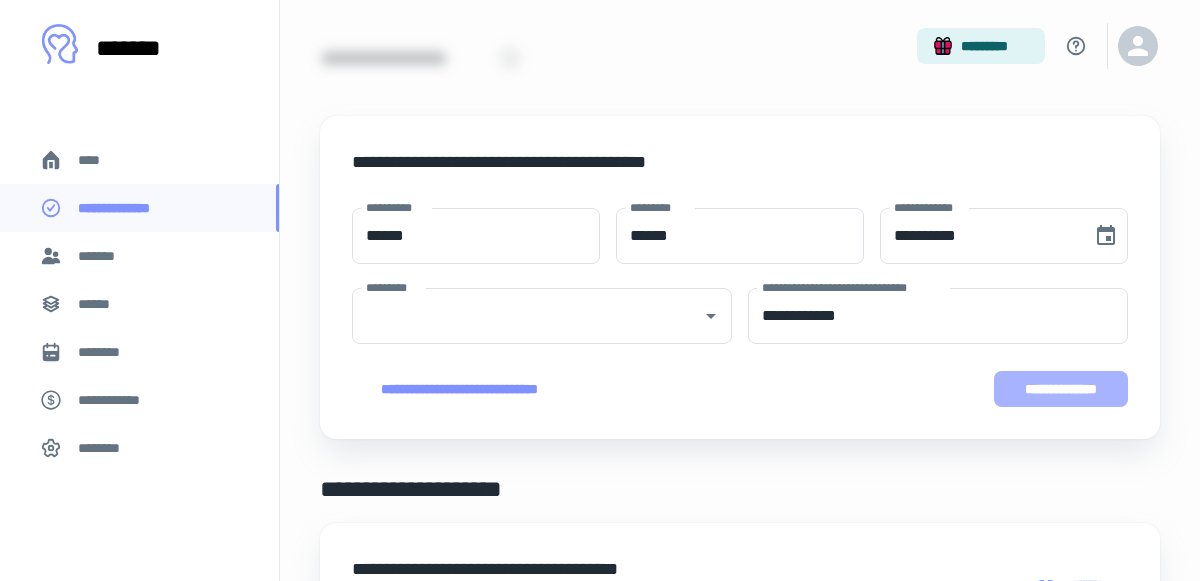 click on "**********" at bounding box center [1061, 389] 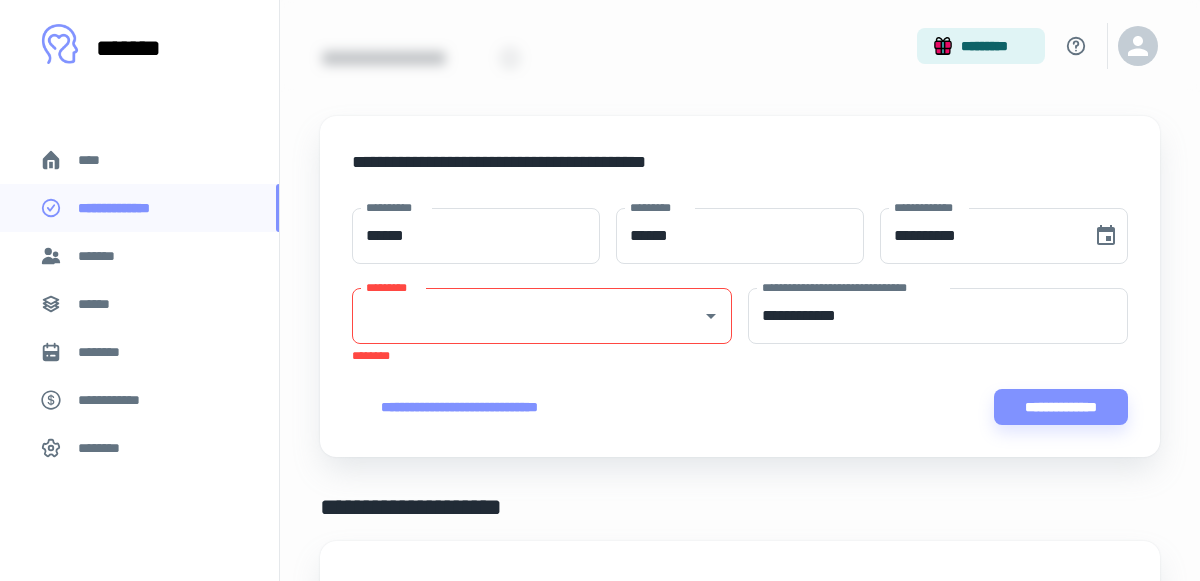 click on "*********" at bounding box center (527, 316) 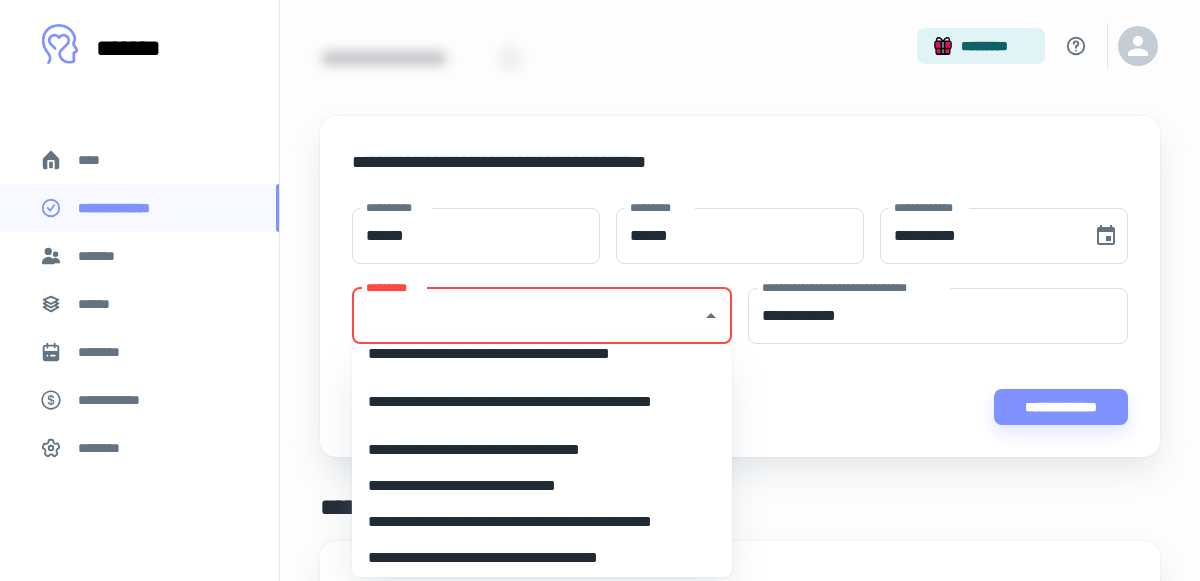 scroll, scrollTop: 2776, scrollLeft: 0, axis: vertical 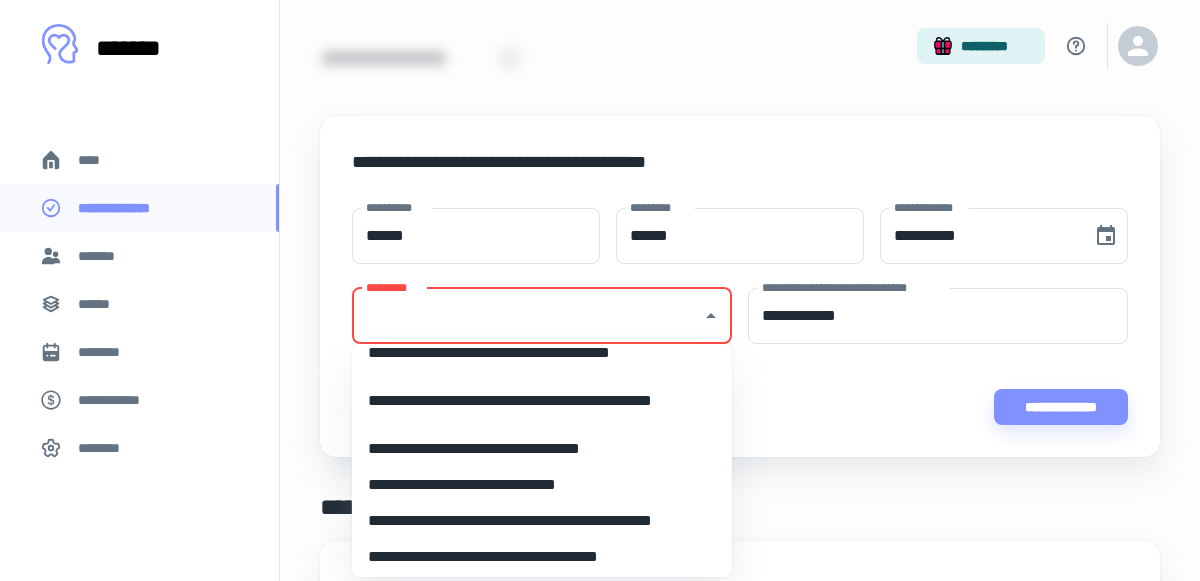 click on "**********" at bounding box center [542, 485] 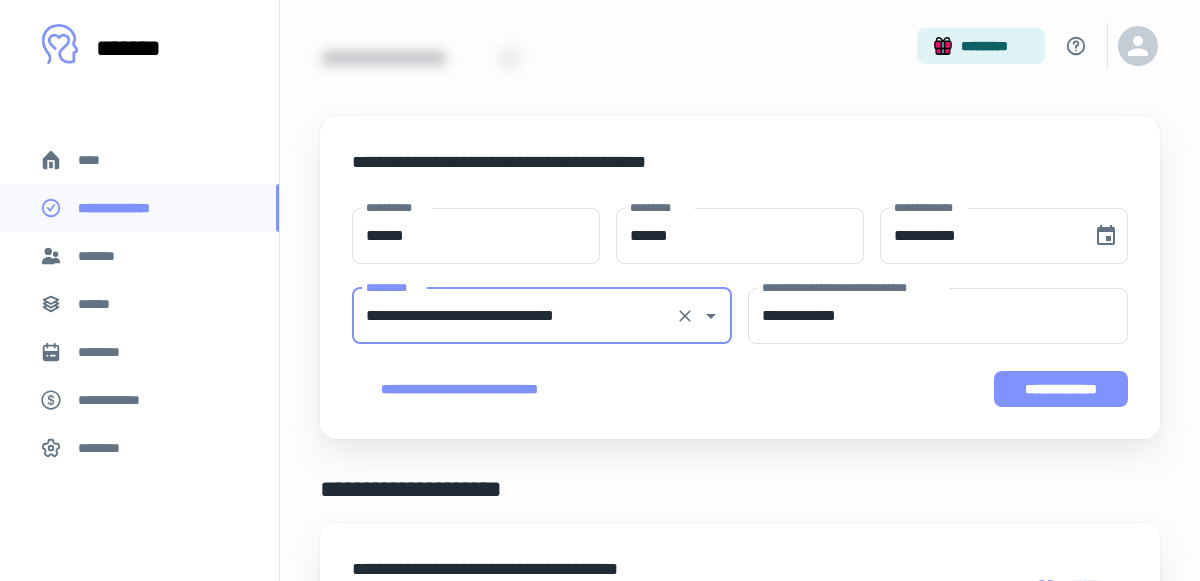 click on "**********" at bounding box center [1061, 389] 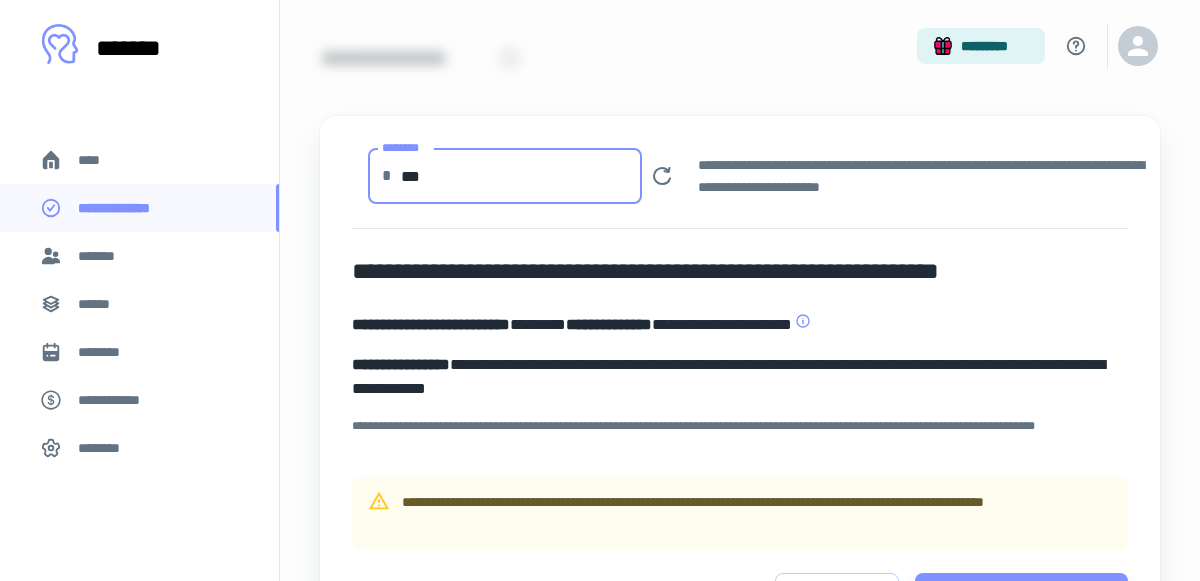 drag, startPoint x: 435, startPoint y: 173, endPoint x: 397, endPoint y: 174, distance: 38.013157 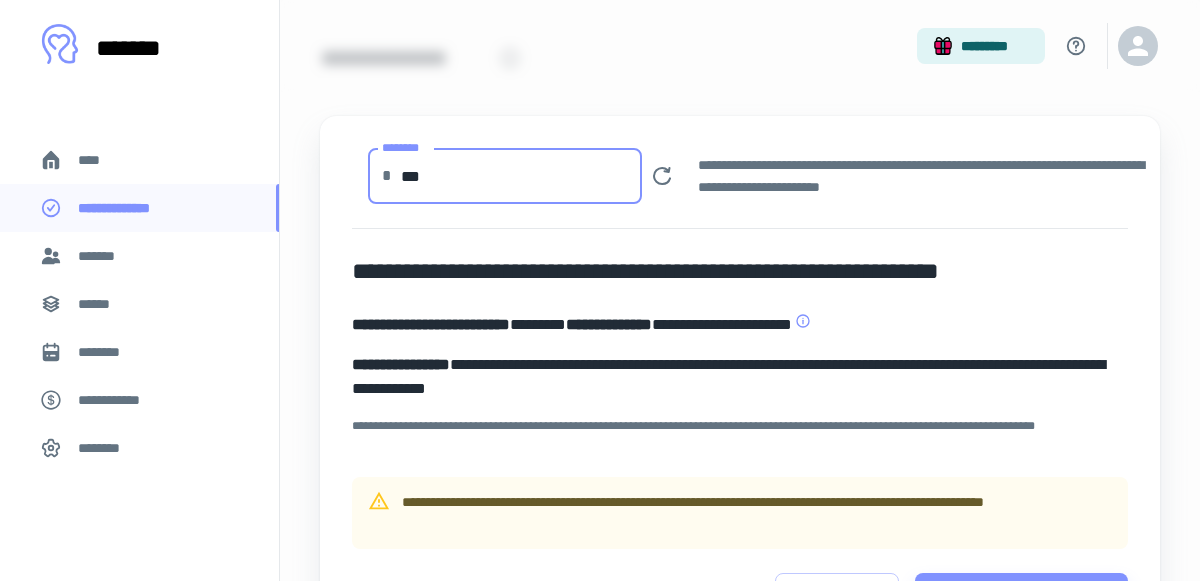 type on "***" 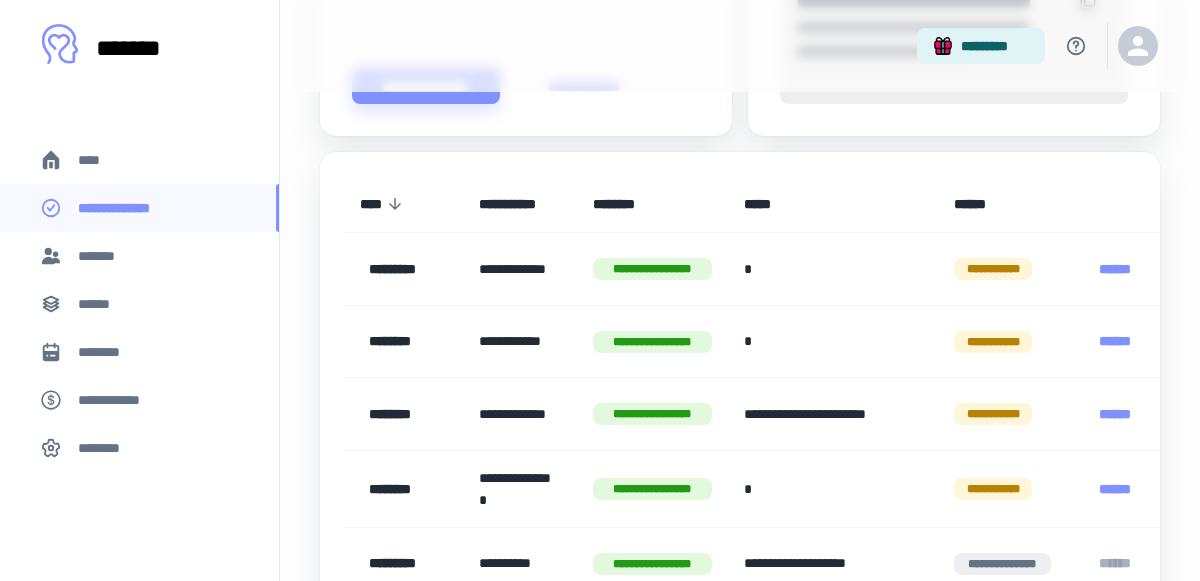 scroll, scrollTop: 1138, scrollLeft: 0, axis: vertical 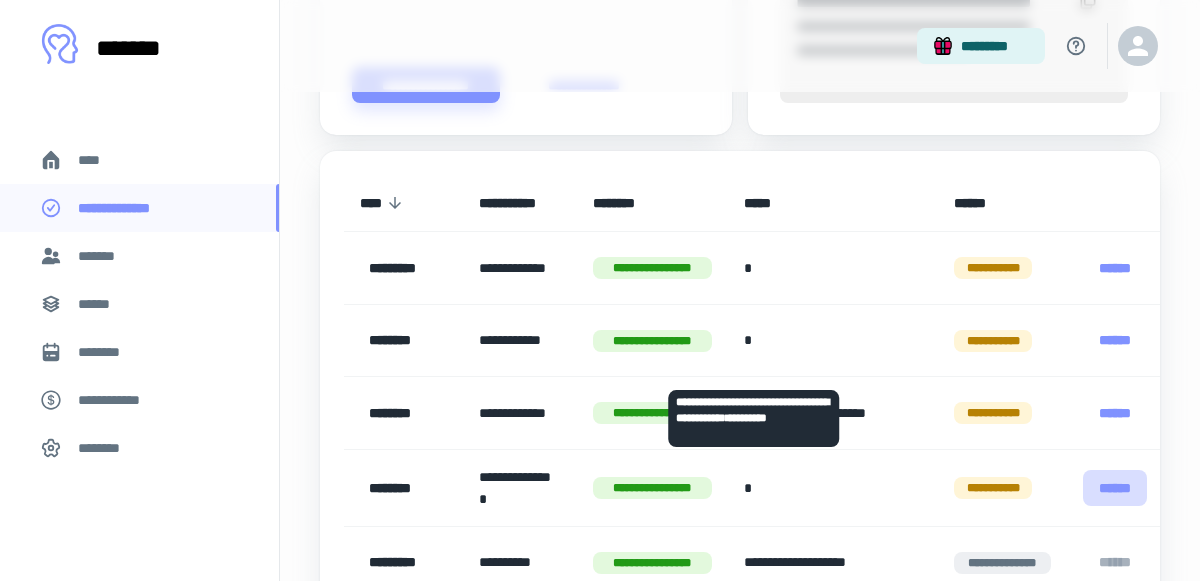 click on "******" at bounding box center [1115, 488] 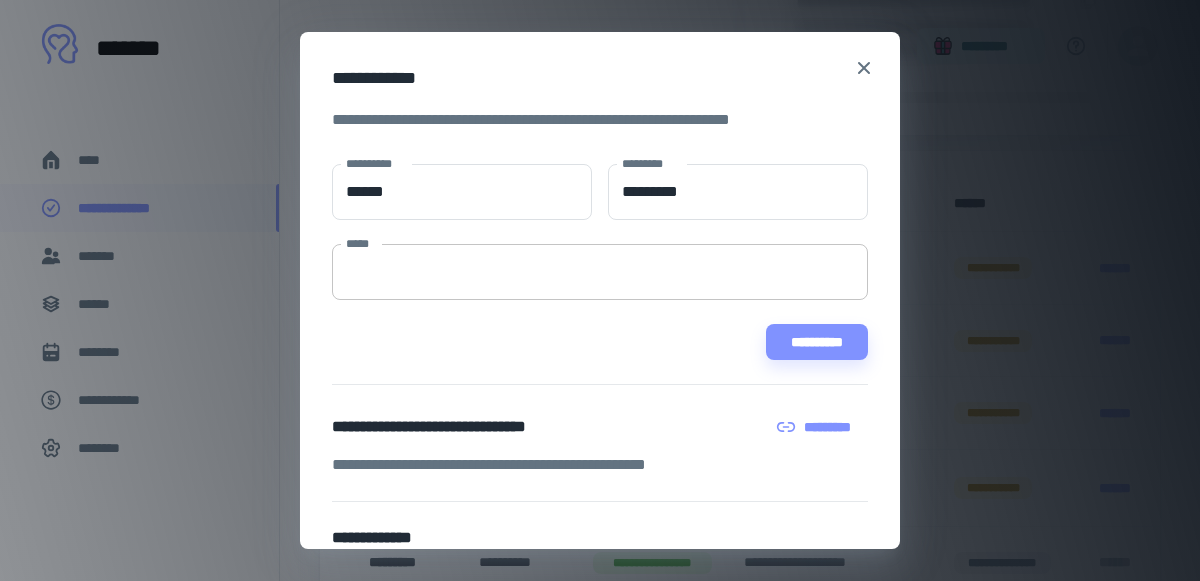 click on "*****" at bounding box center (600, 272) 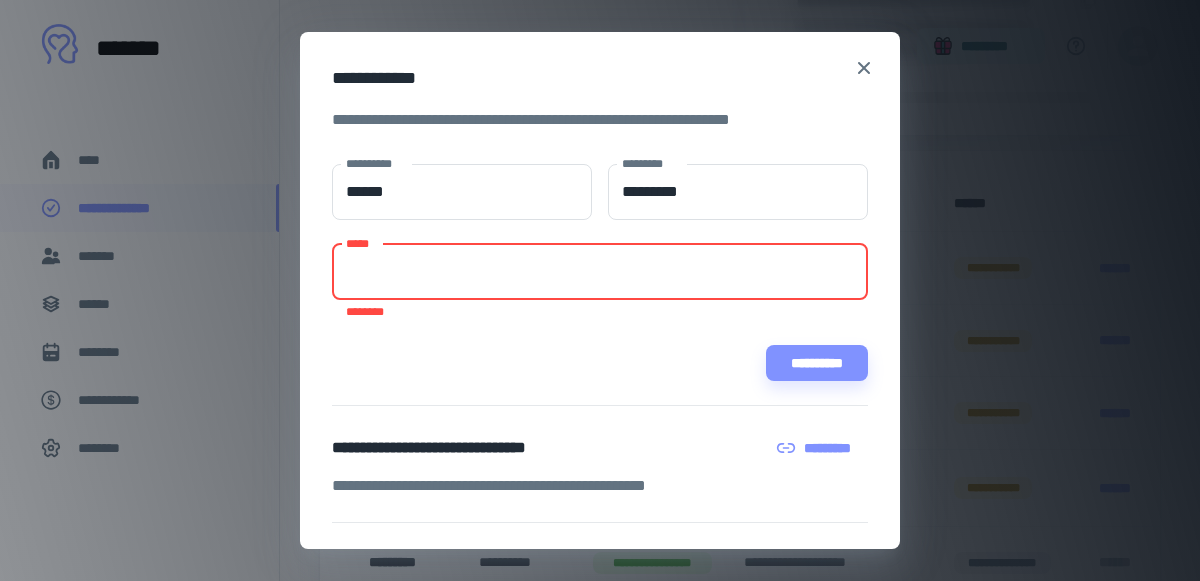 paste on "**********" 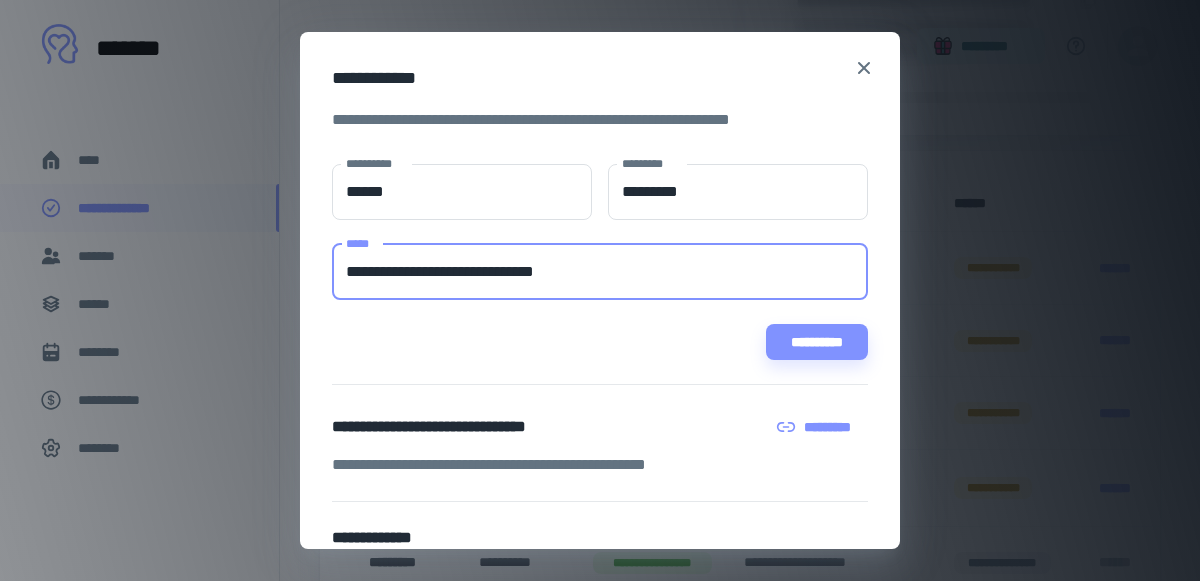 type on "**********" 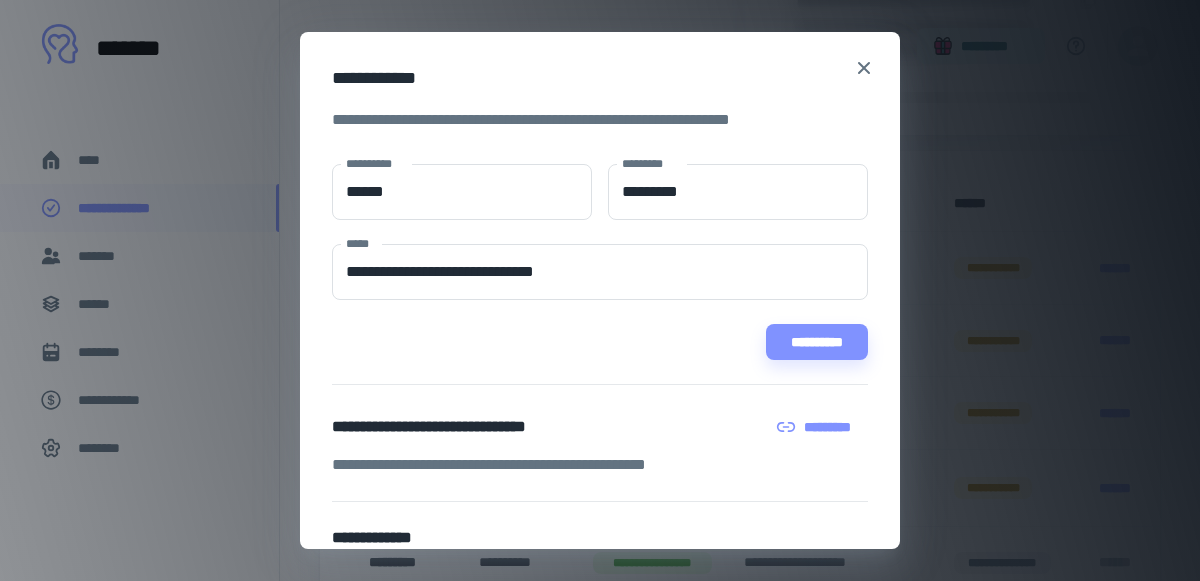 scroll, scrollTop: 151, scrollLeft: 0, axis: vertical 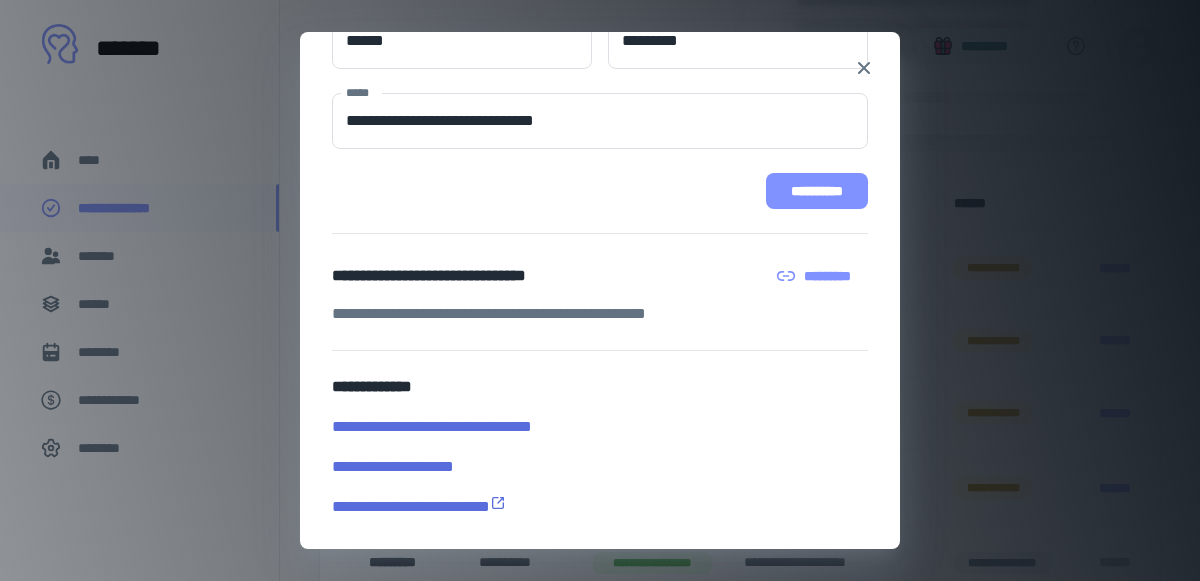 click on "**********" at bounding box center [817, 191] 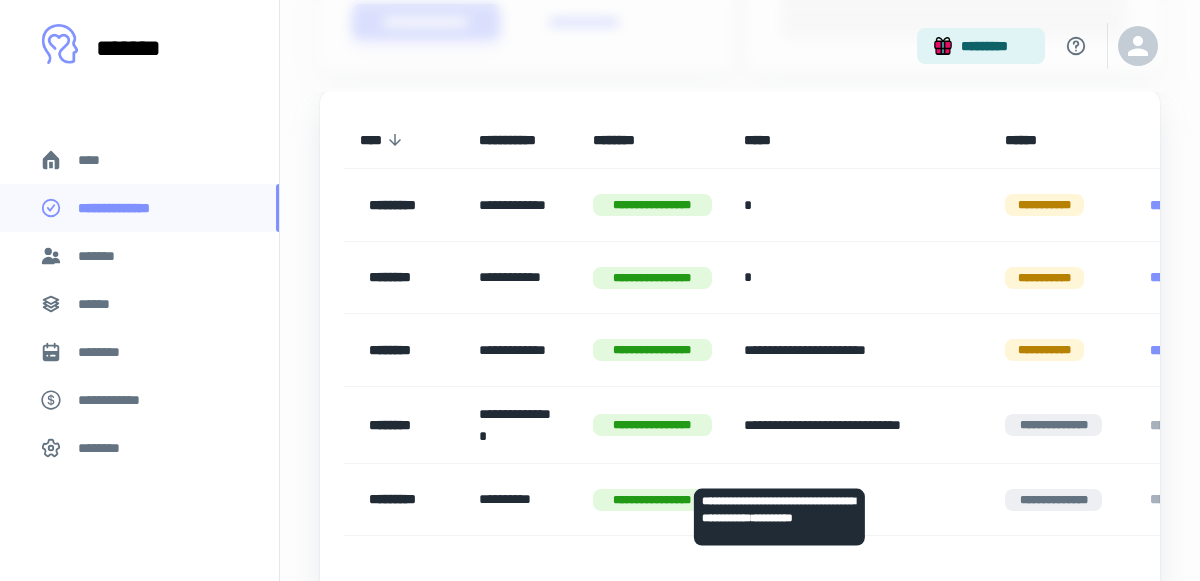 scroll, scrollTop: 1200, scrollLeft: 0, axis: vertical 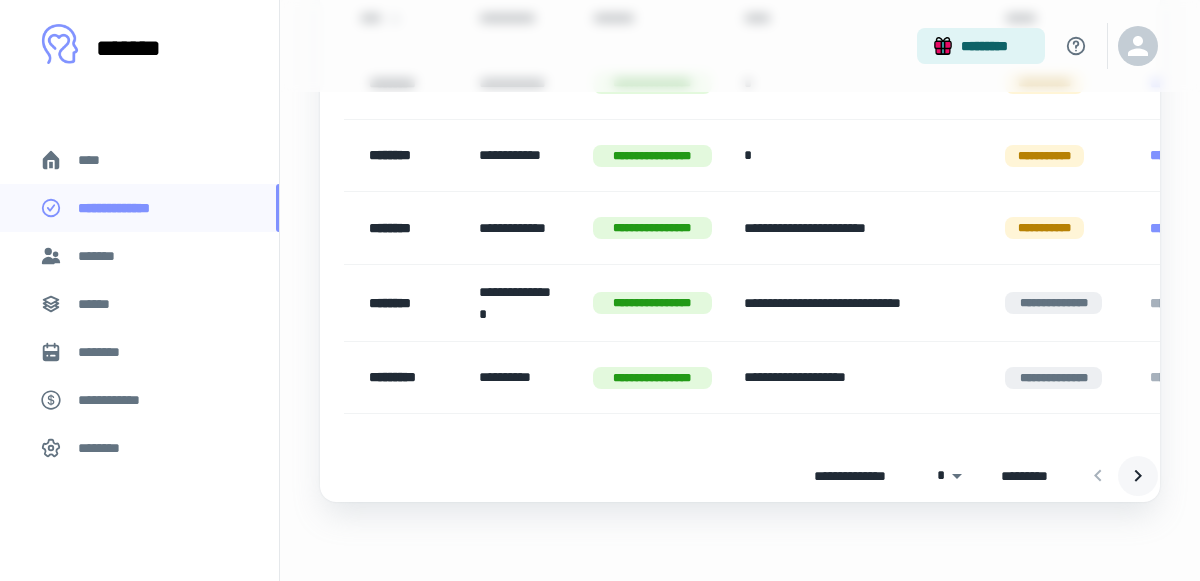 click 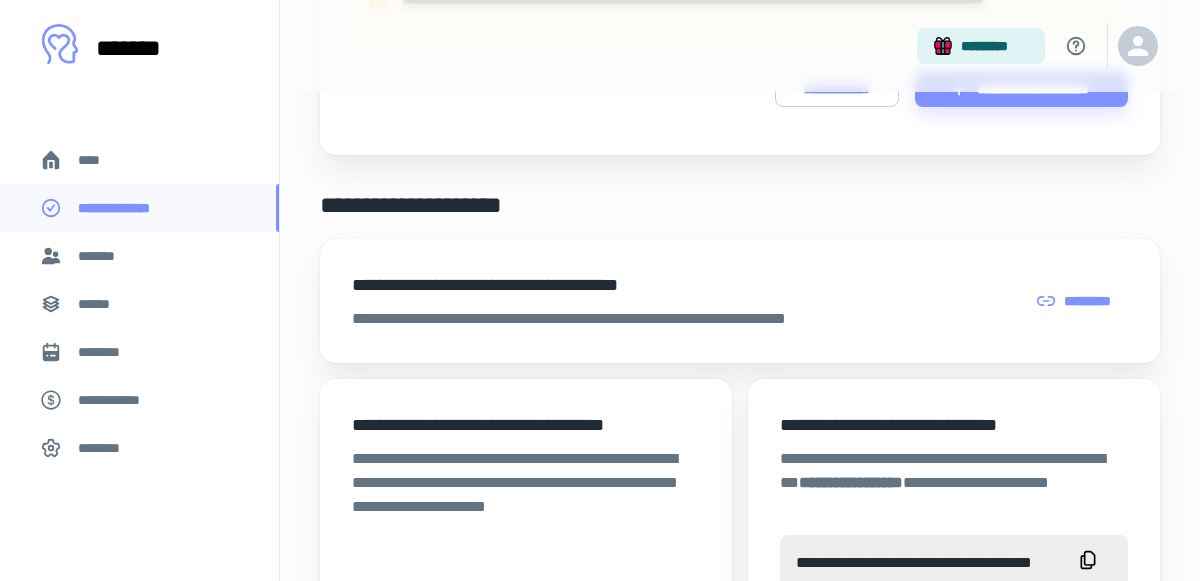 scroll, scrollTop: 538, scrollLeft: 0, axis: vertical 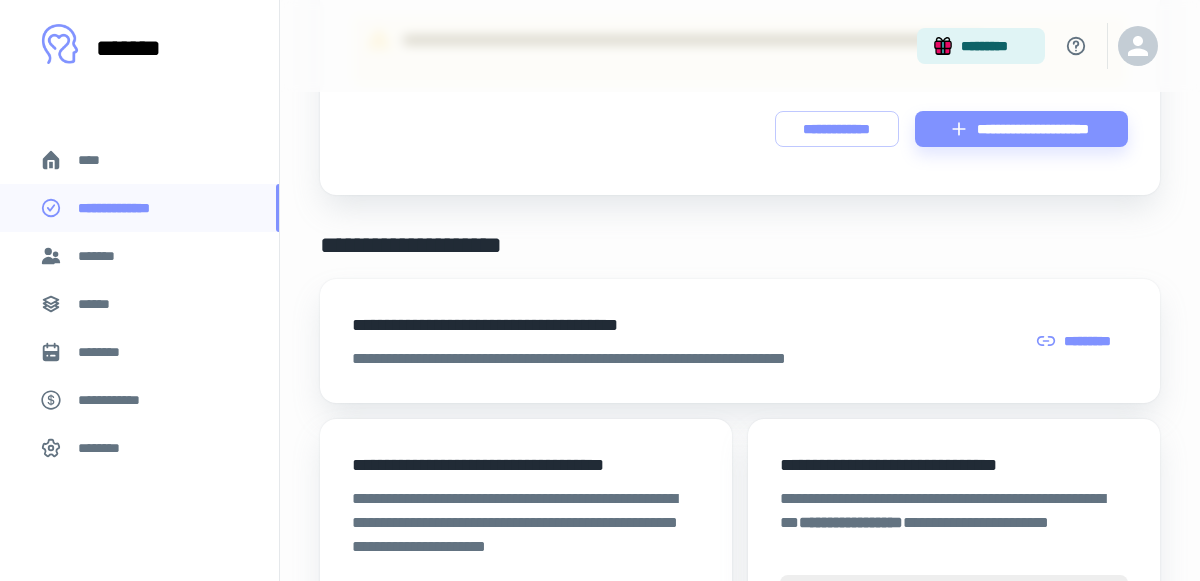 click on "****" at bounding box center [139, 160] 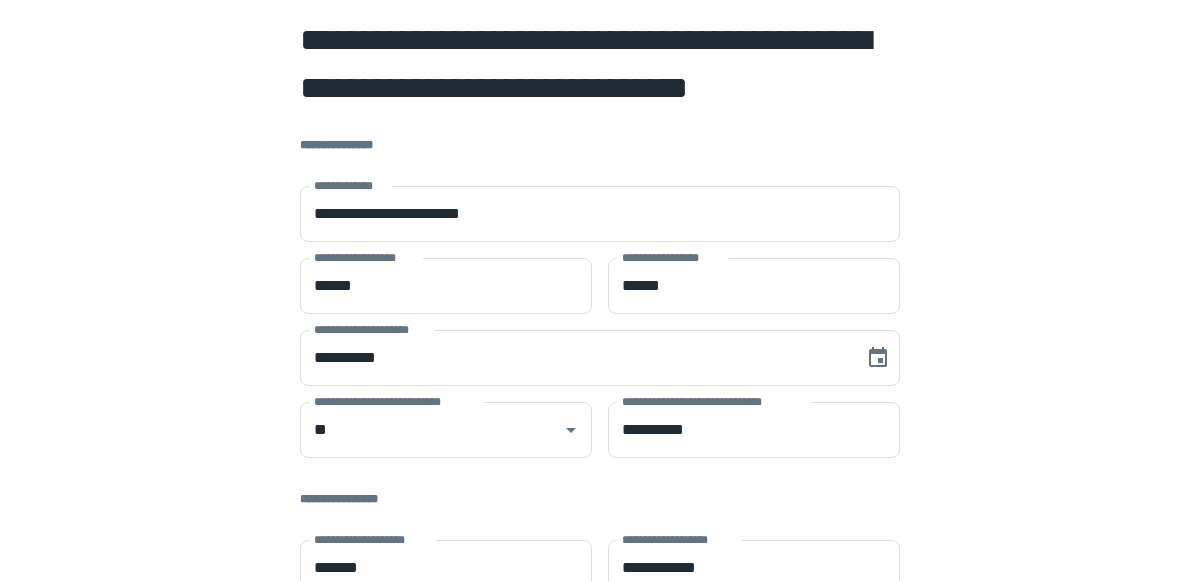 scroll, scrollTop: 0, scrollLeft: 0, axis: both 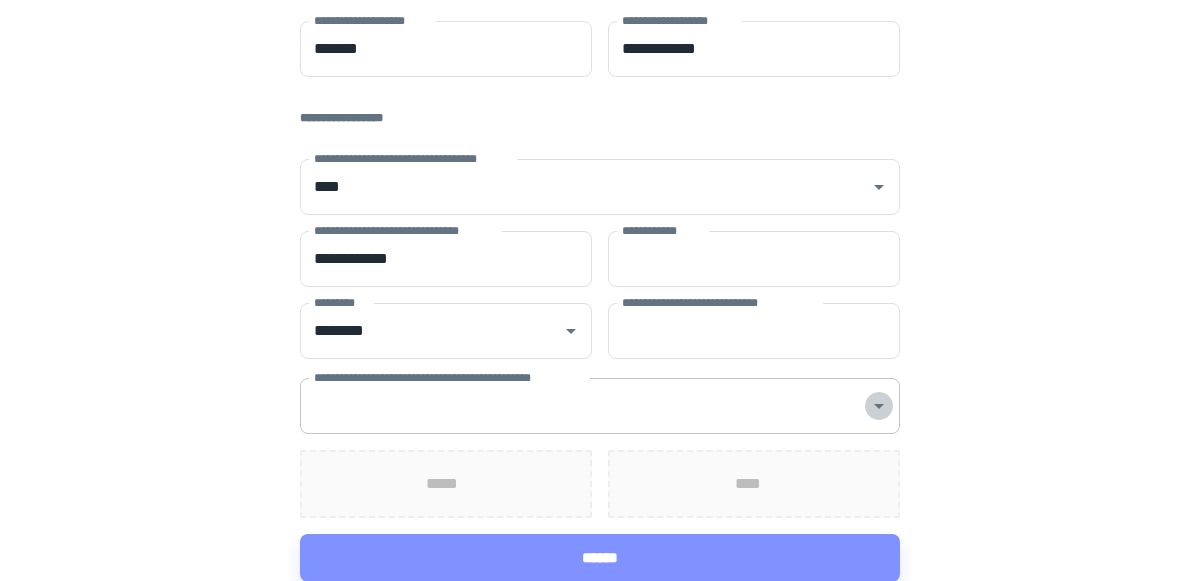 click 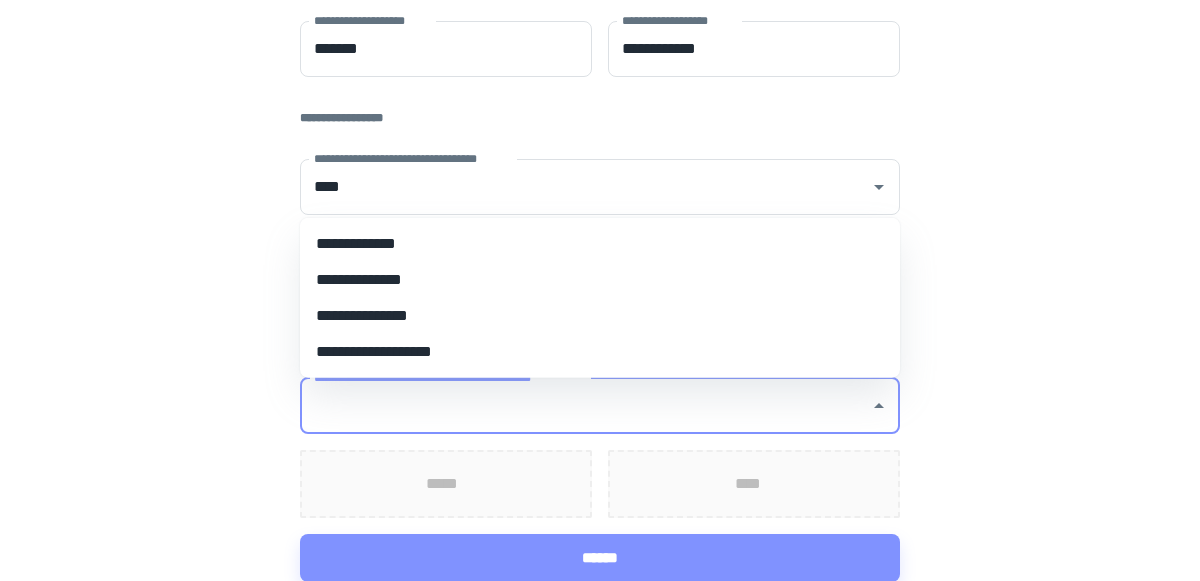 click on "**********" at bounding box center (600, 244) 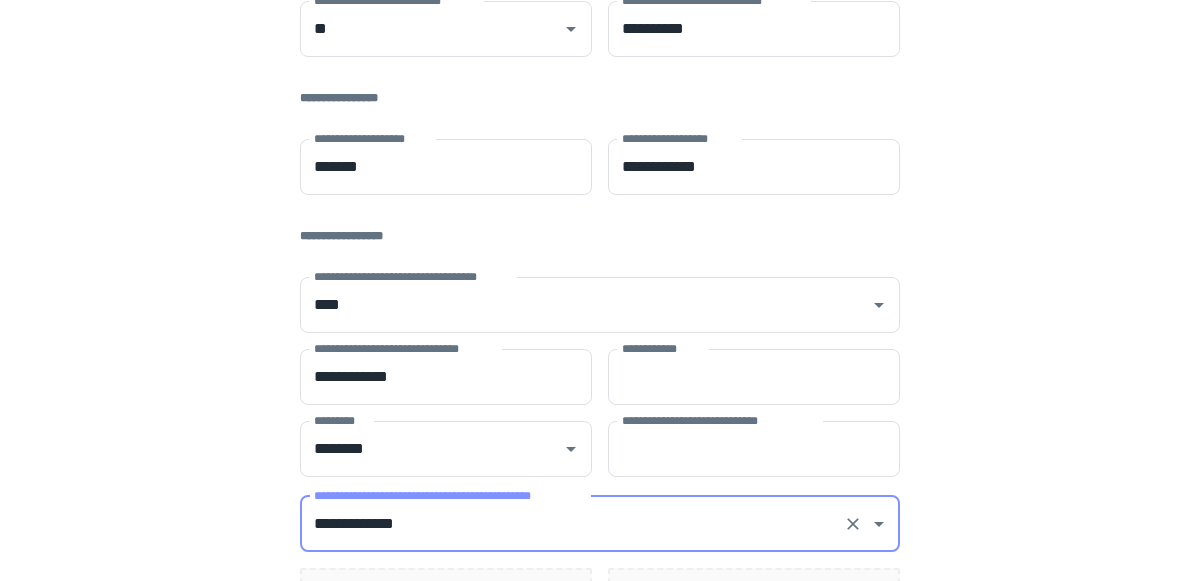 scroll, scrollTop: 399, scrollLeft: 0, axis: vertical 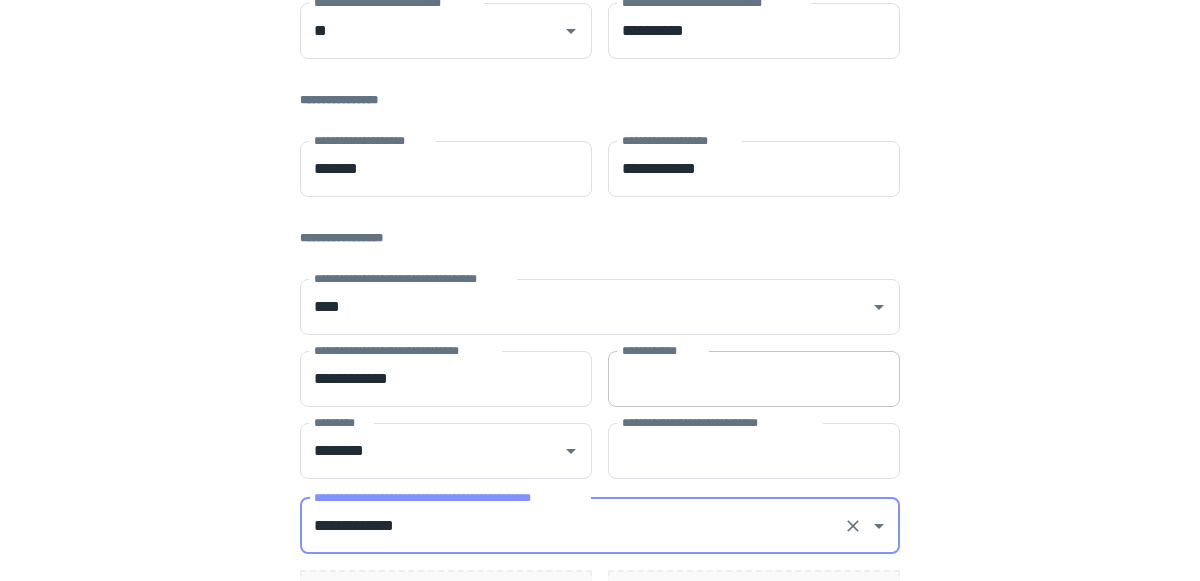 click on "**********" at bounding box center (754, 379) 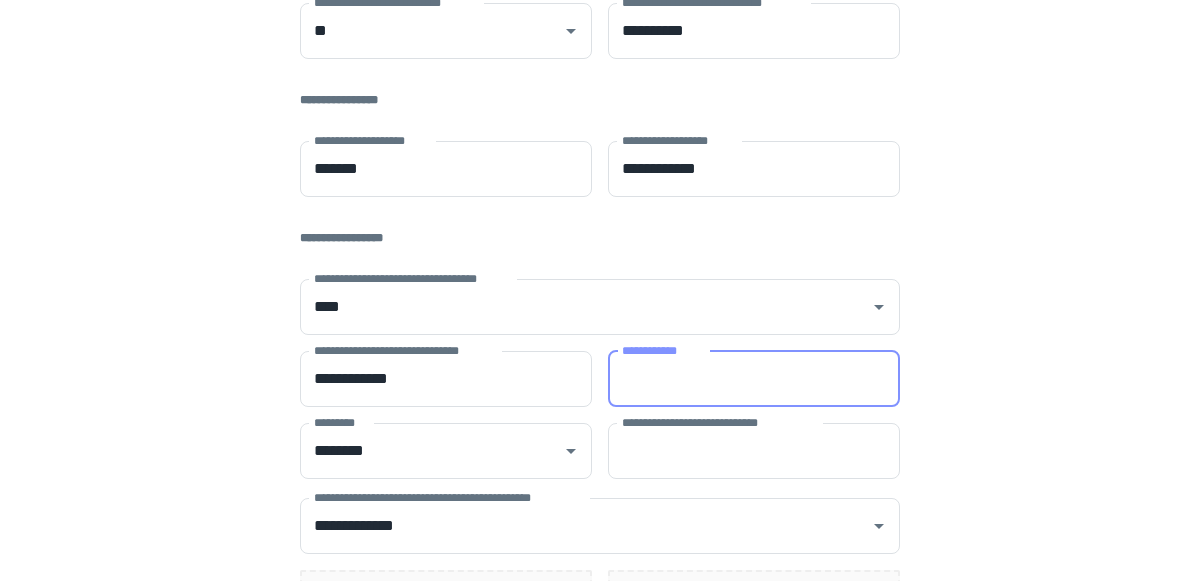 paste on "**********" 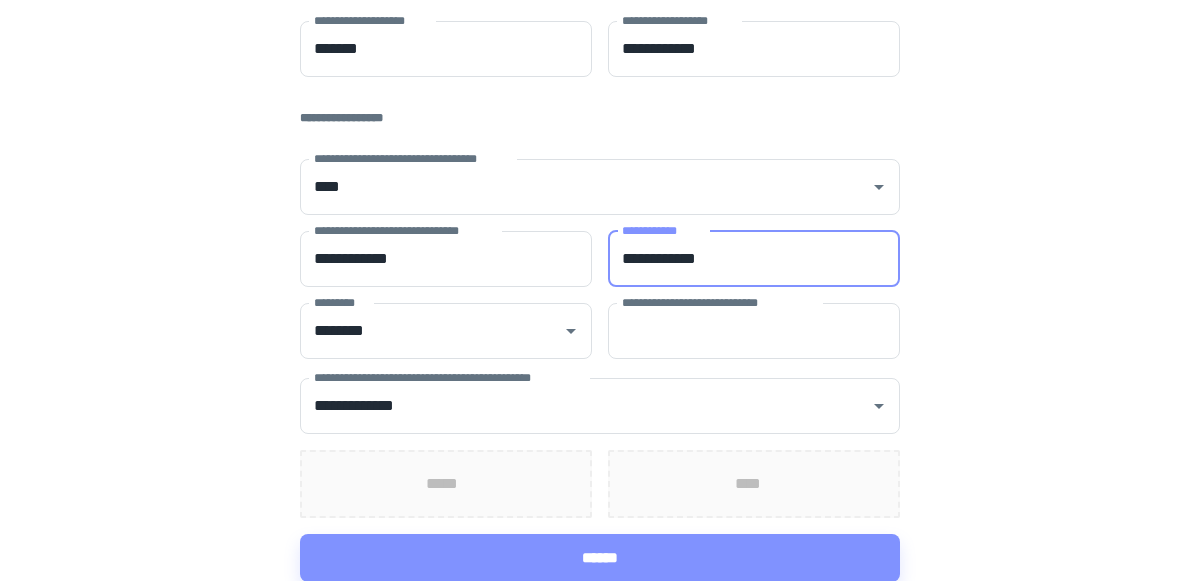scroll, scrollTop: 0, scrollLeft: 0, axis: both 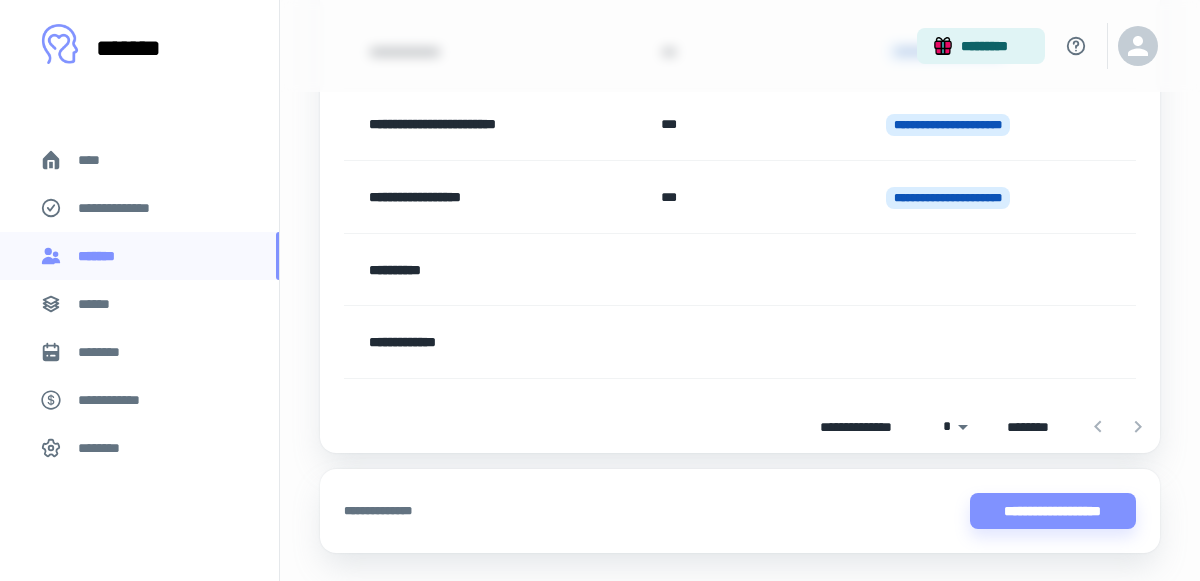 click on "**********" at bounding box center [494, 342] 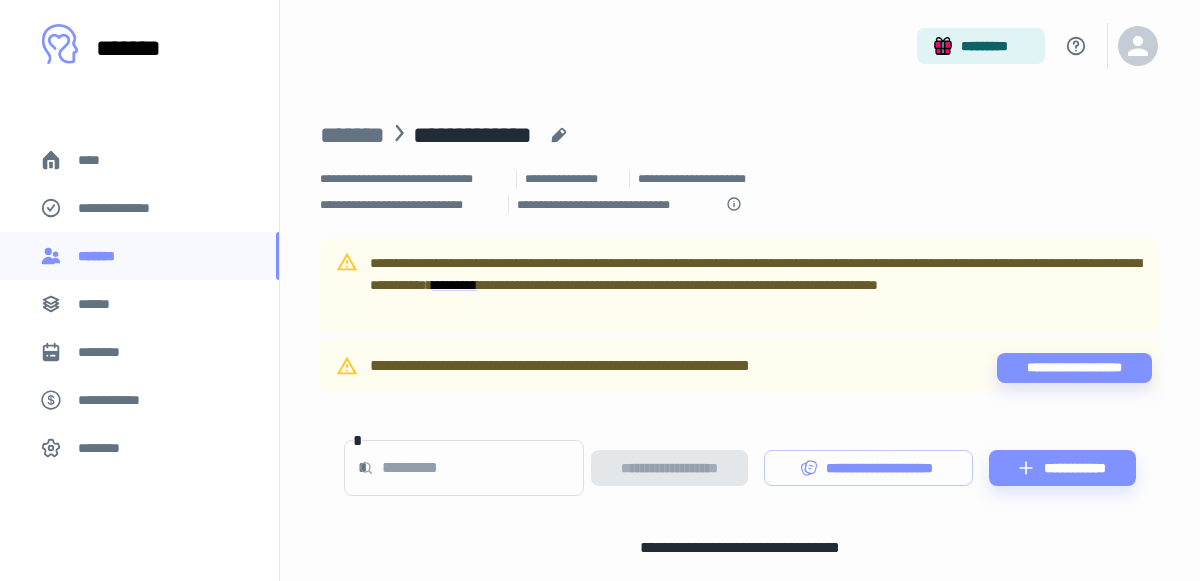 click 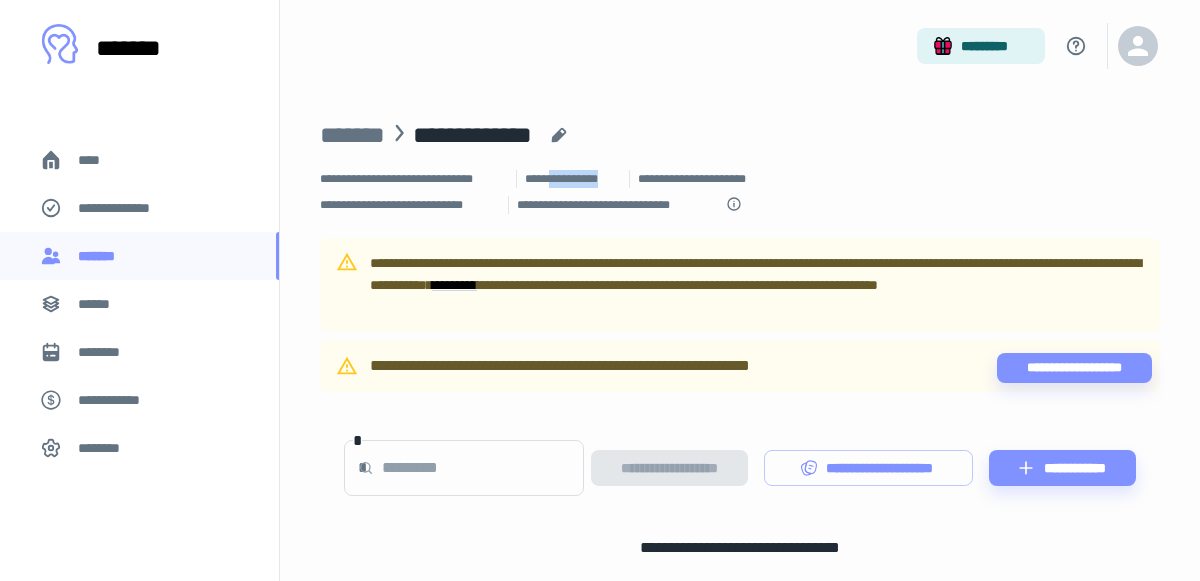drag, startPoint x: 557, startPoint y: 177, endPoint x: 621, endPoint y: 173, distance: 64.12488 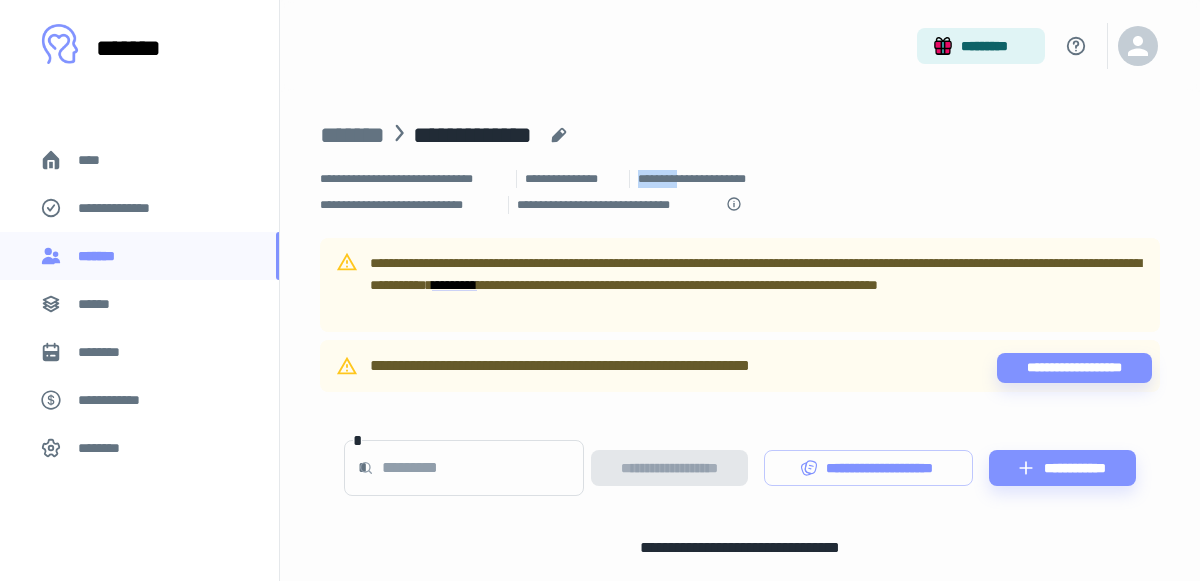 drag, startPoint x: 639, startPoint y: 175, endPoint x: 692, endPoint y: 181, distance: 53.338543 